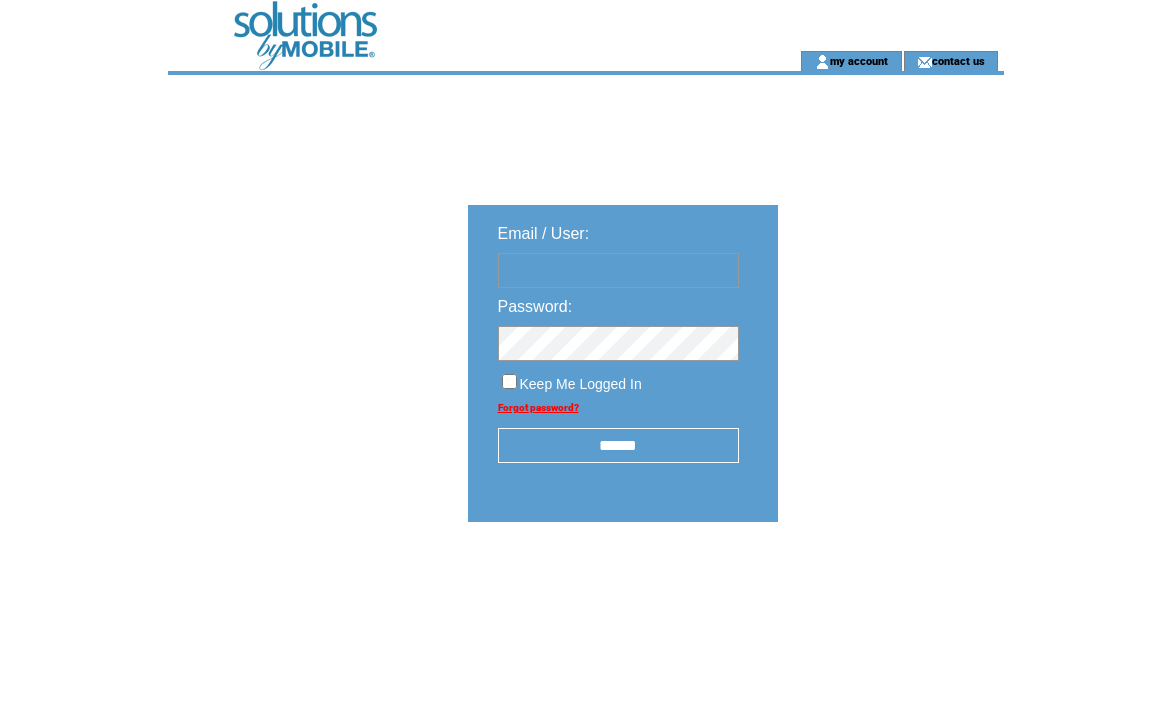 scroll, scrollTop: 0, scrollLeft: 0, axis: both 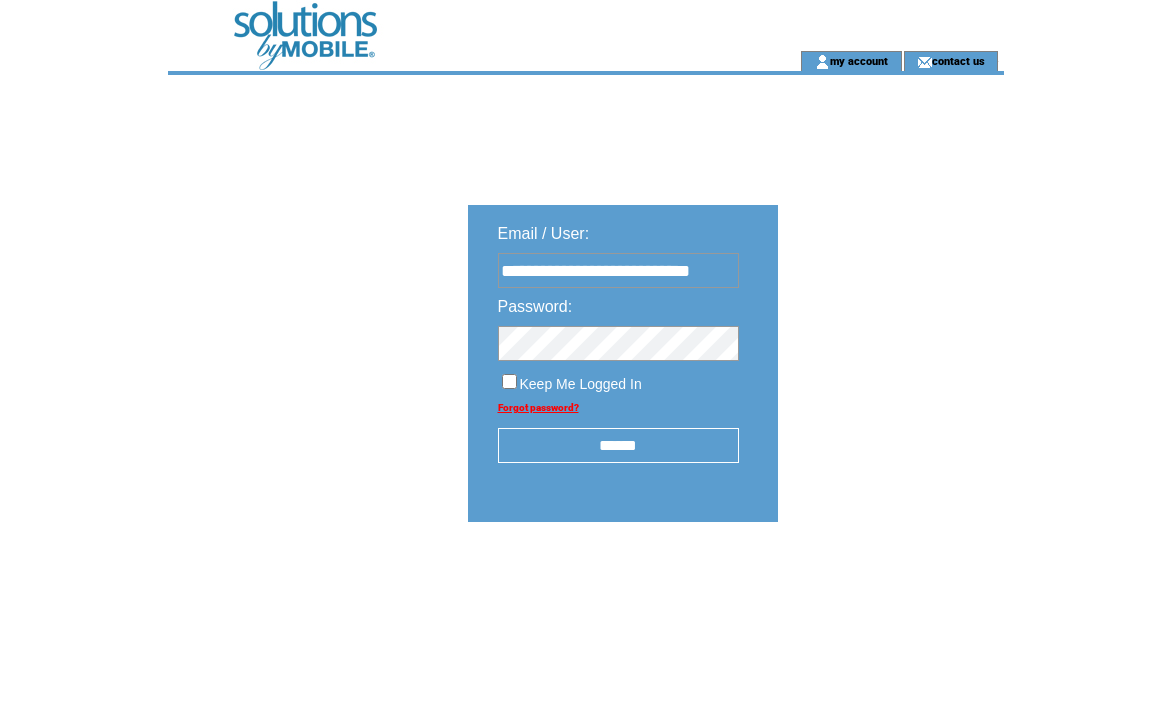 click on "******" at bounding box center [618, 445] 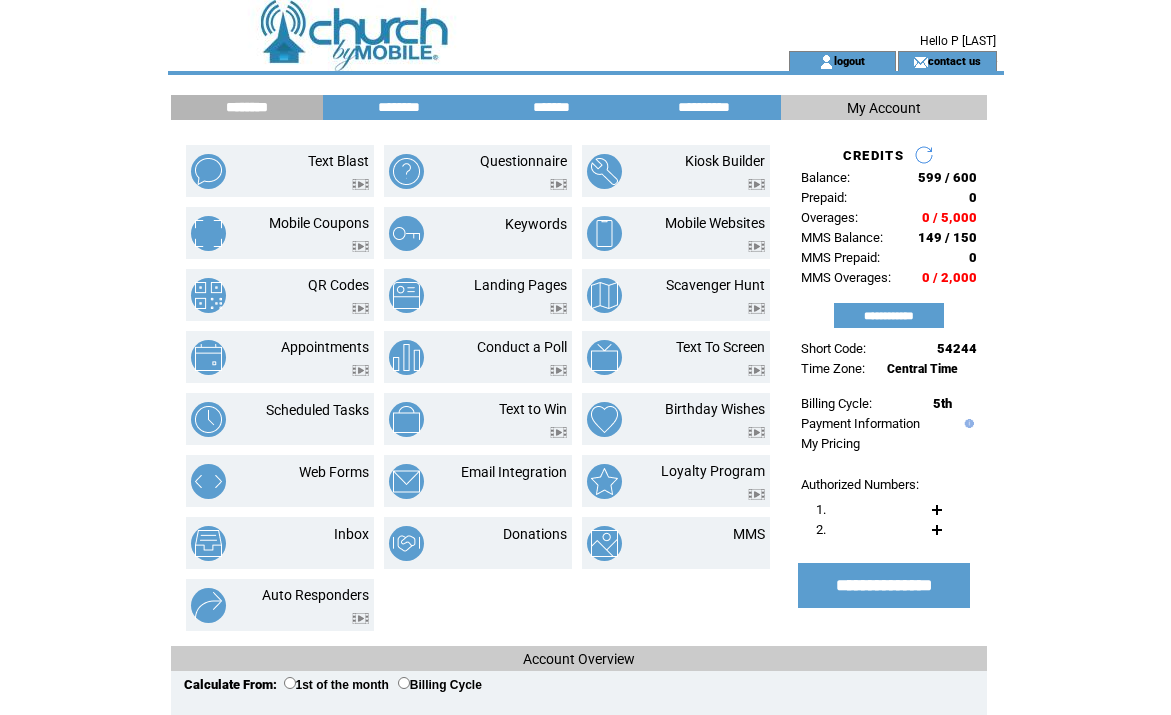 scroll, scrollTop: 0, scrollLeft: 0, axis: both 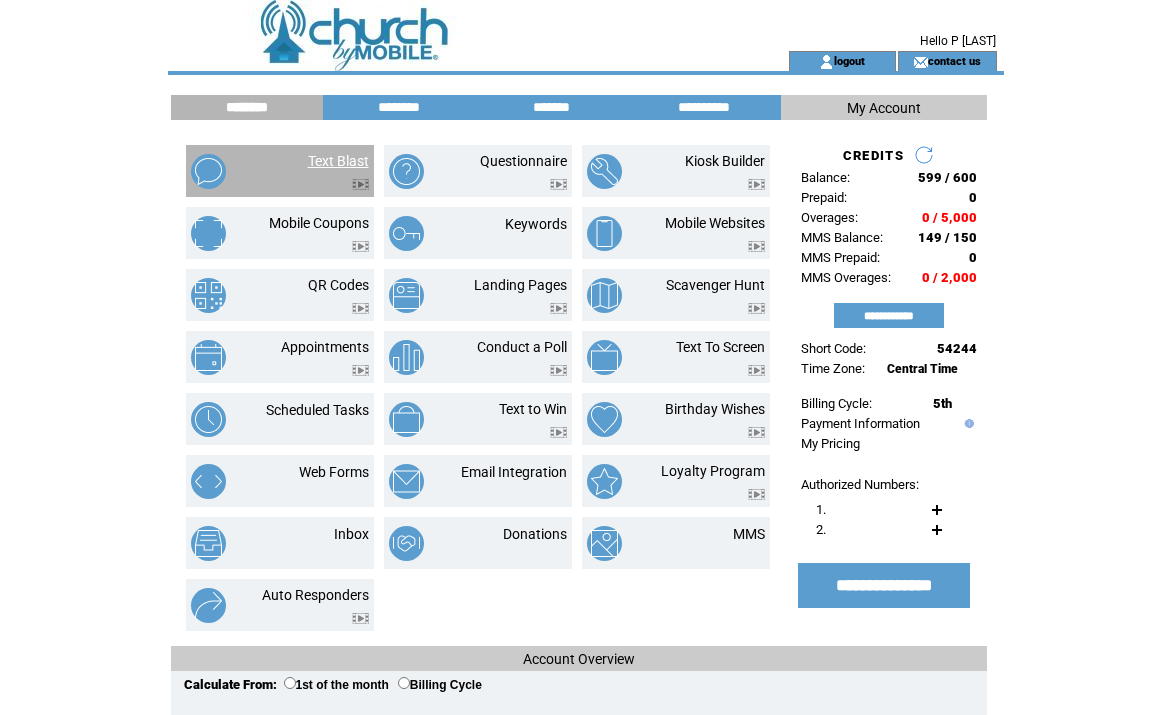 click on "Text Blast" at bounding box center (338, 161) 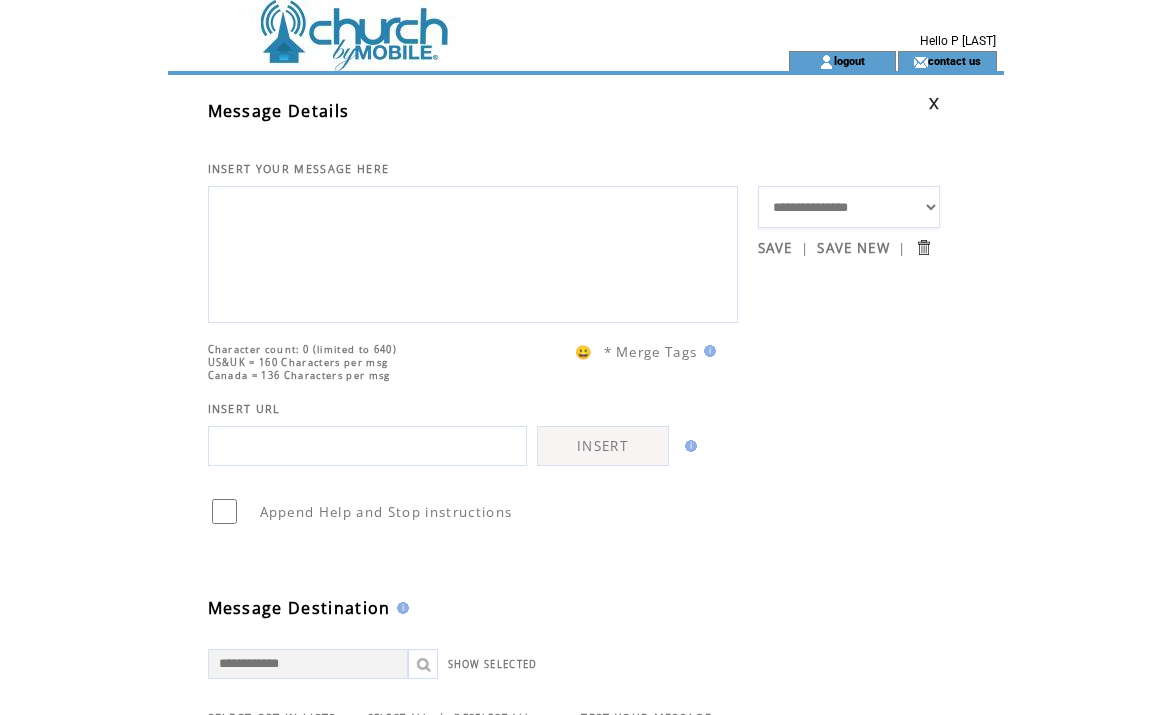 scroll, scrollTop: 0, scrollLeft: 0, axis: both 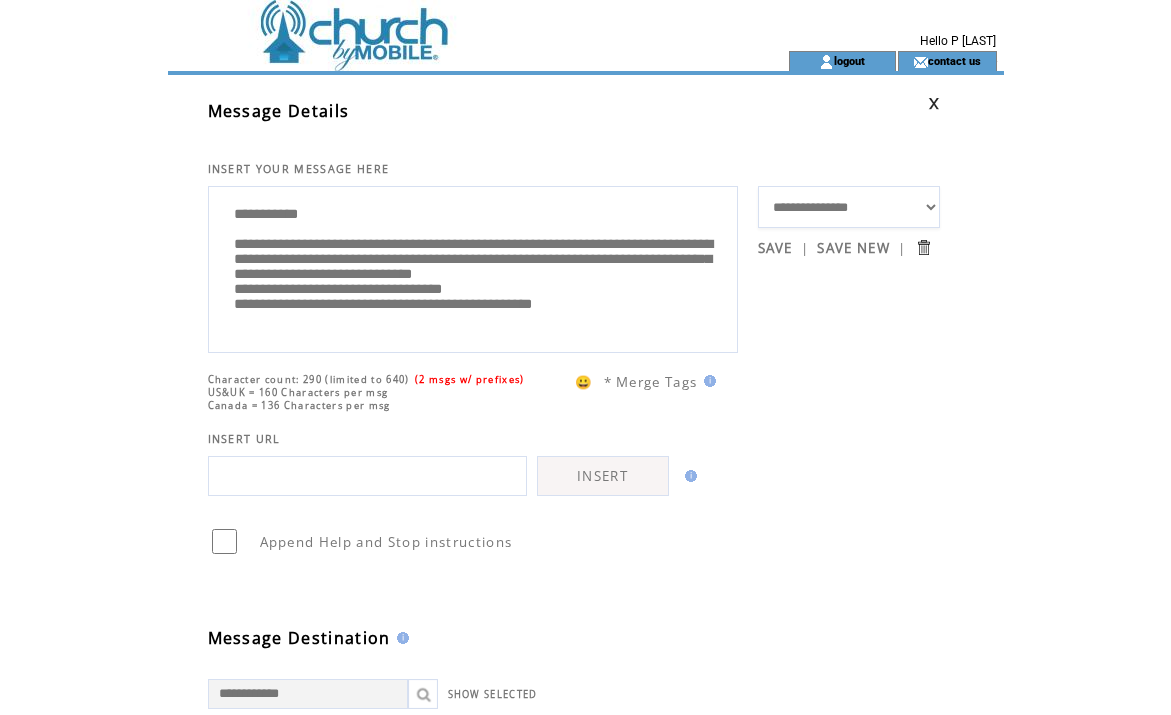click on "**********" at bounding box center (473, 267) 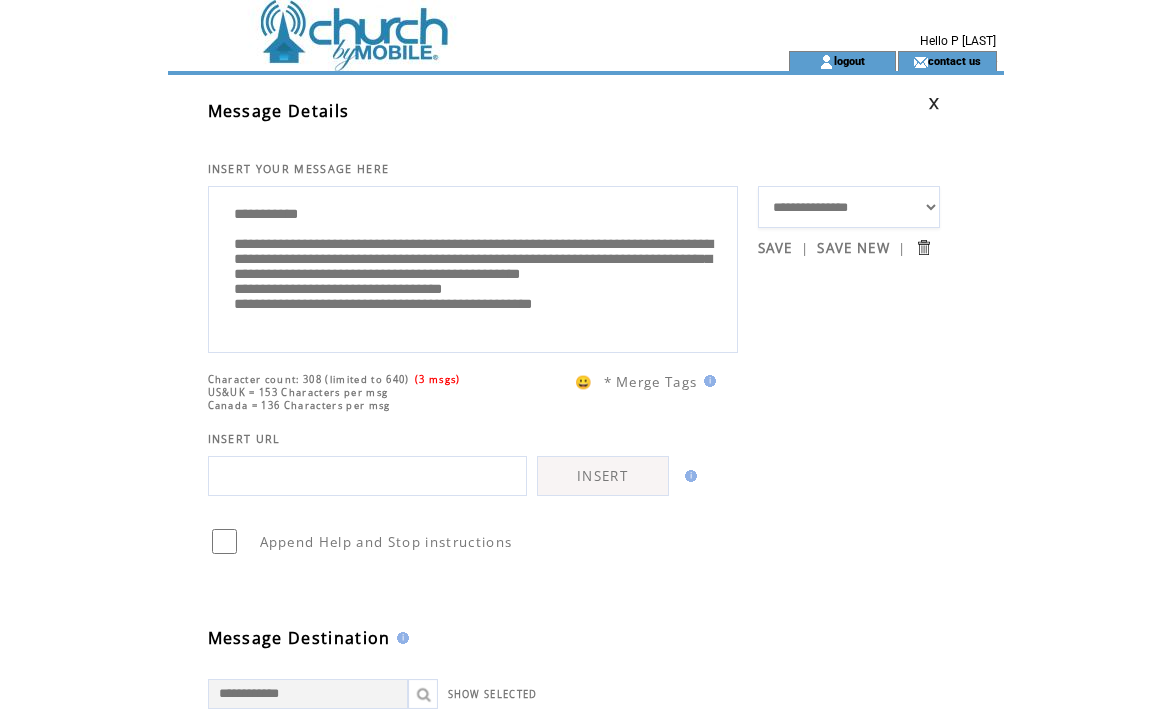click on "**********" at bounding box center [473, 267] 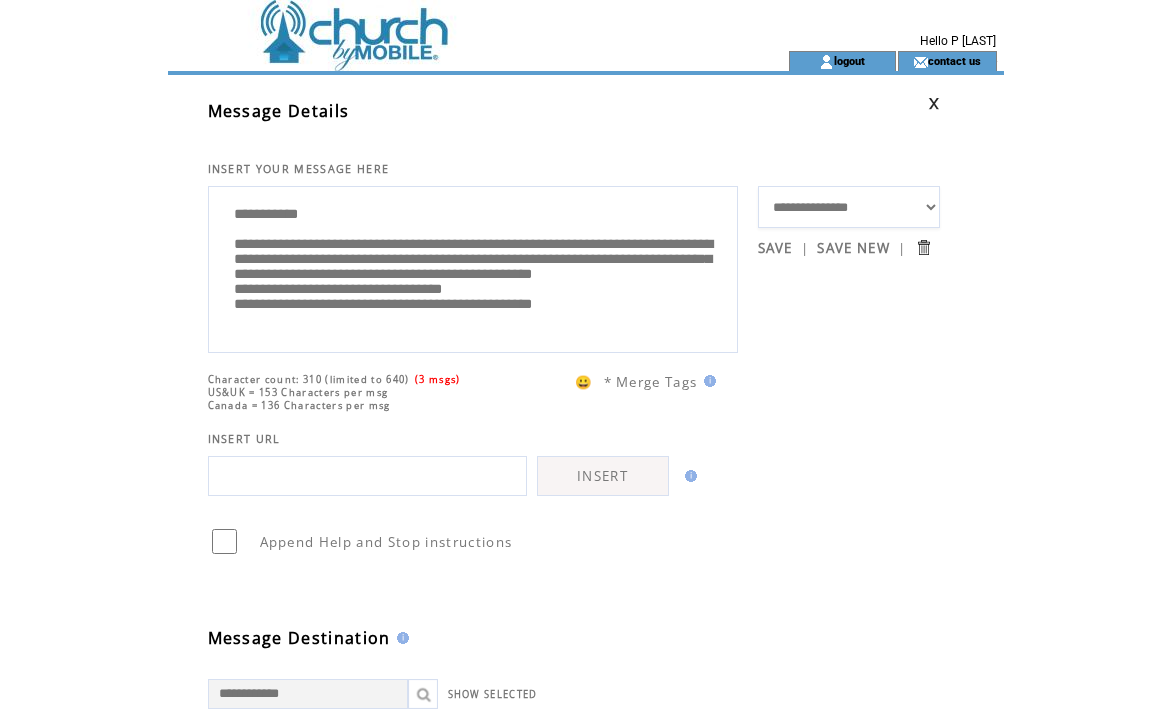 click on "**********" at bounding box center [473, 267] 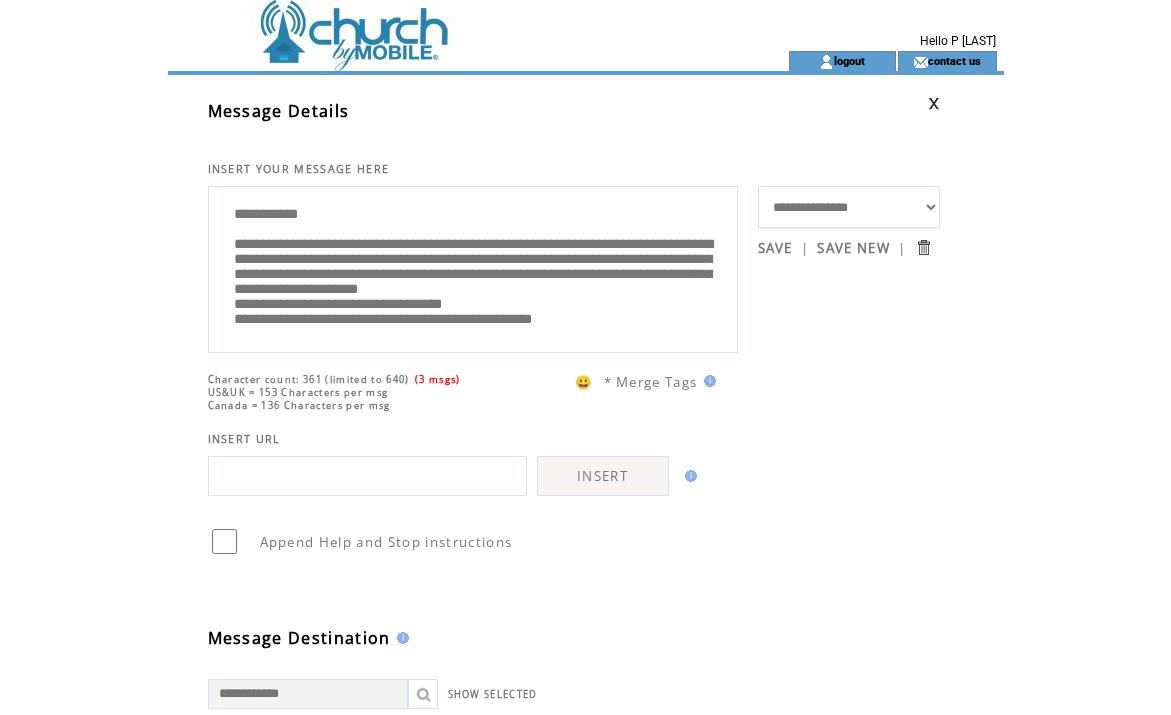 click on "**********" at bounding box center [473, 267] 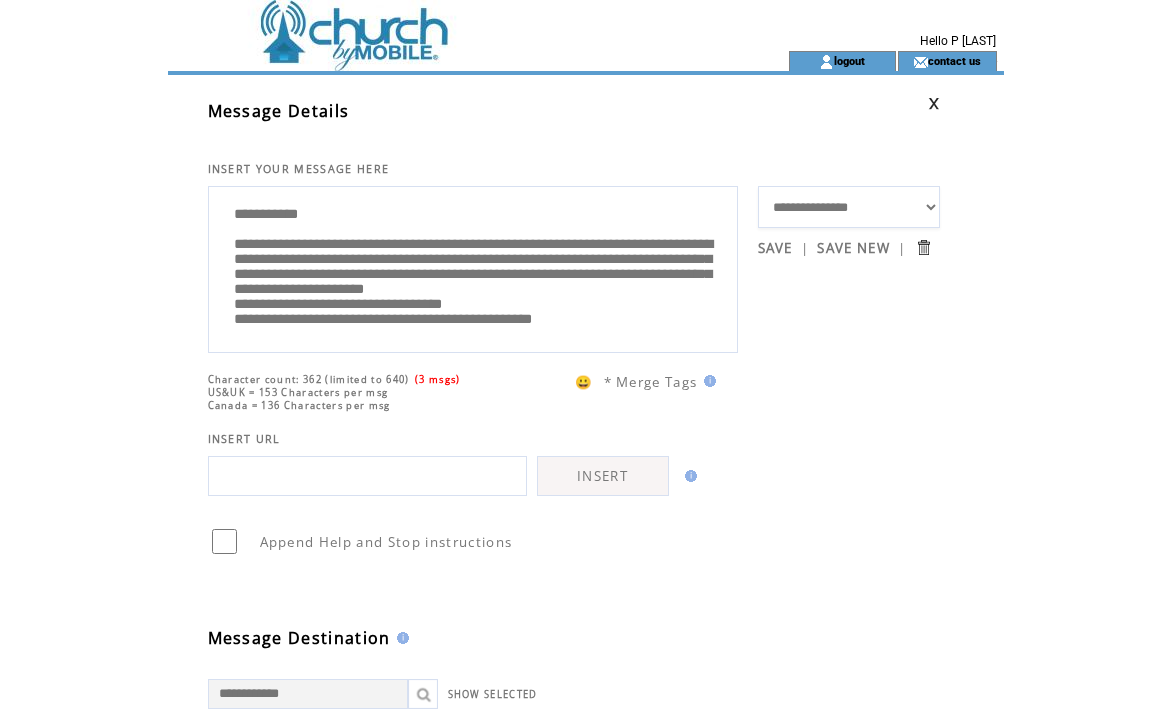 click on "**********" at bounding box center (473, 267) 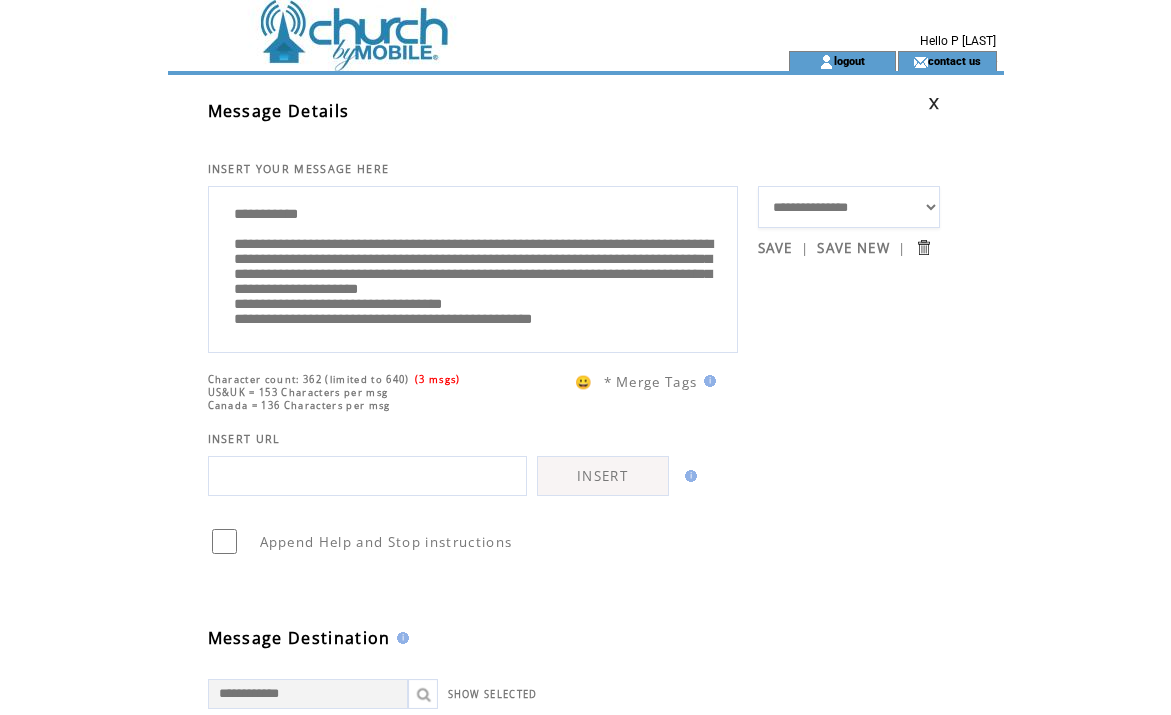 scroll, scrollTop: 55, scrollLeft: 0, axis: vertical 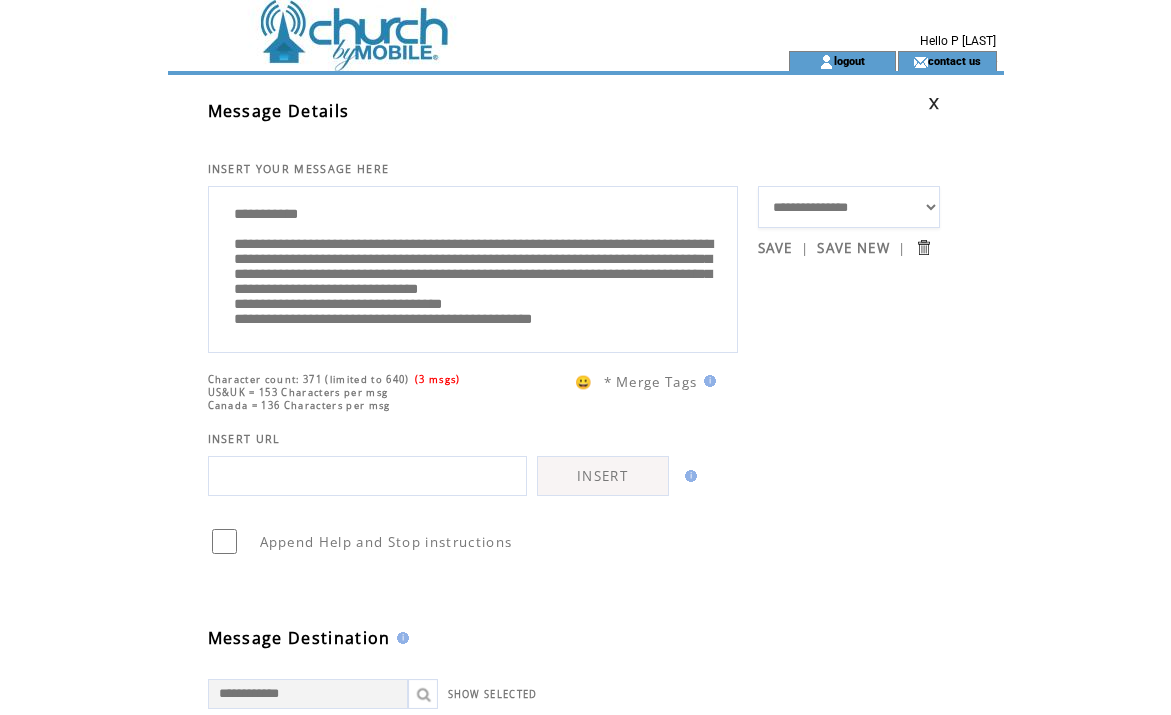 click on "**********" at bounding box center [473, 267] 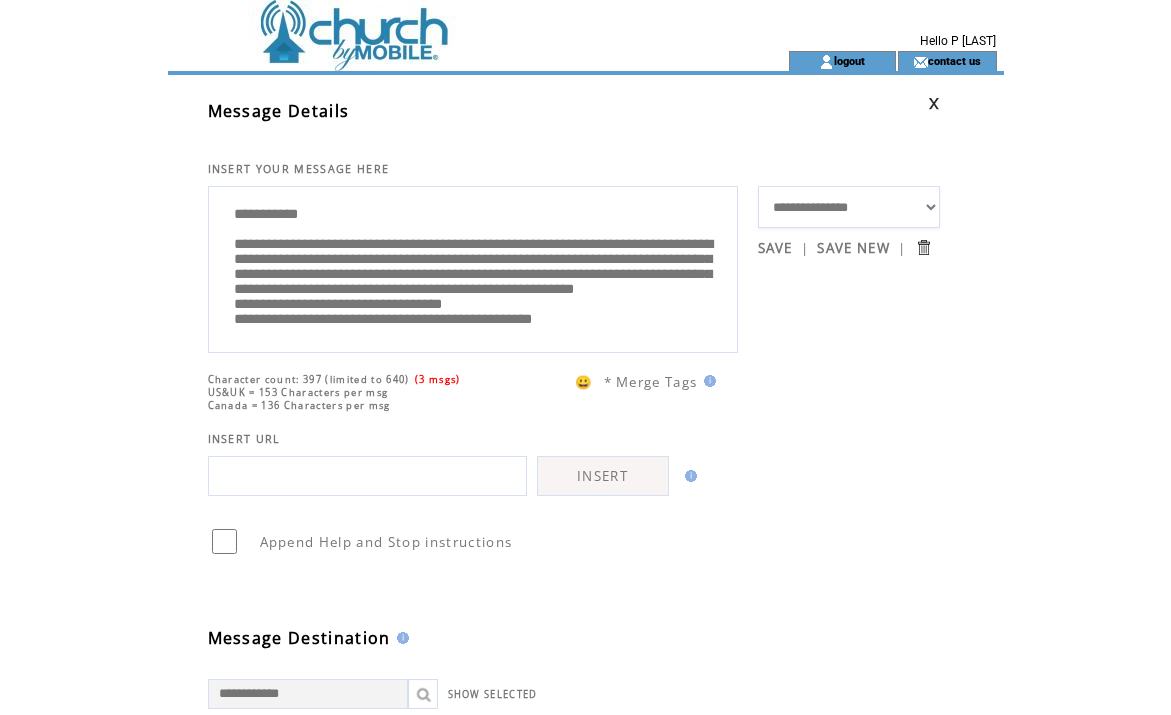 click on "**********" at bounding box center (473, 267) 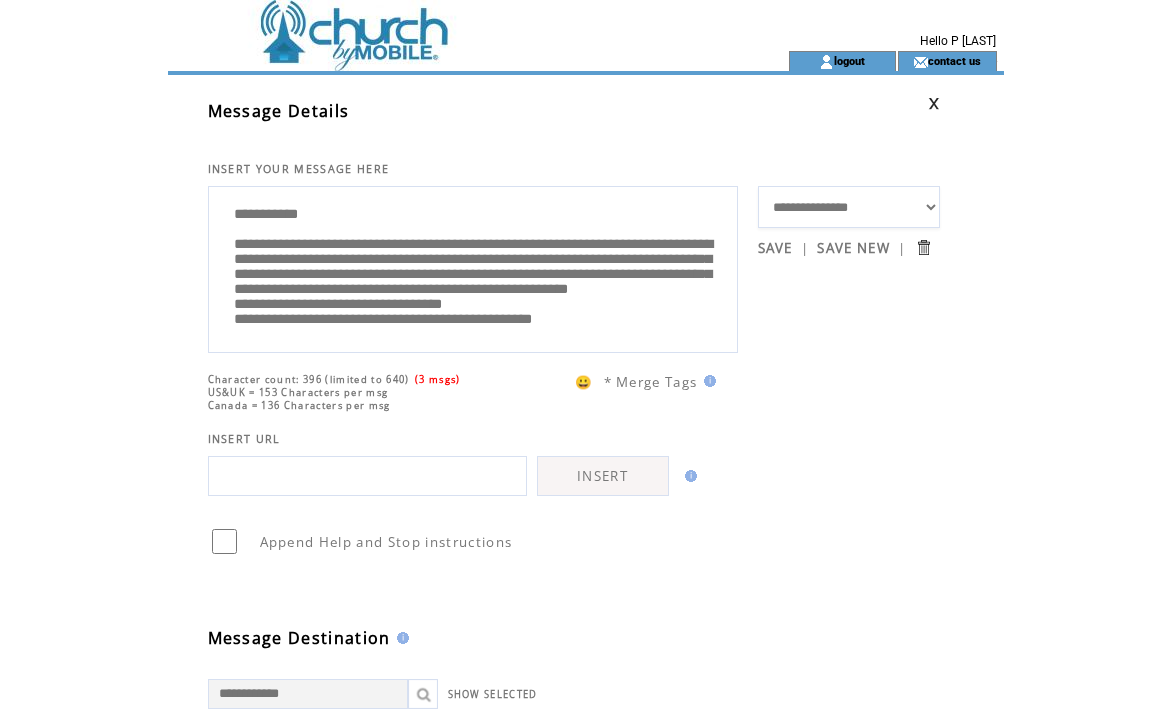 scroll, scrollTop: 75, scrollLeft: 0, axis: vertical 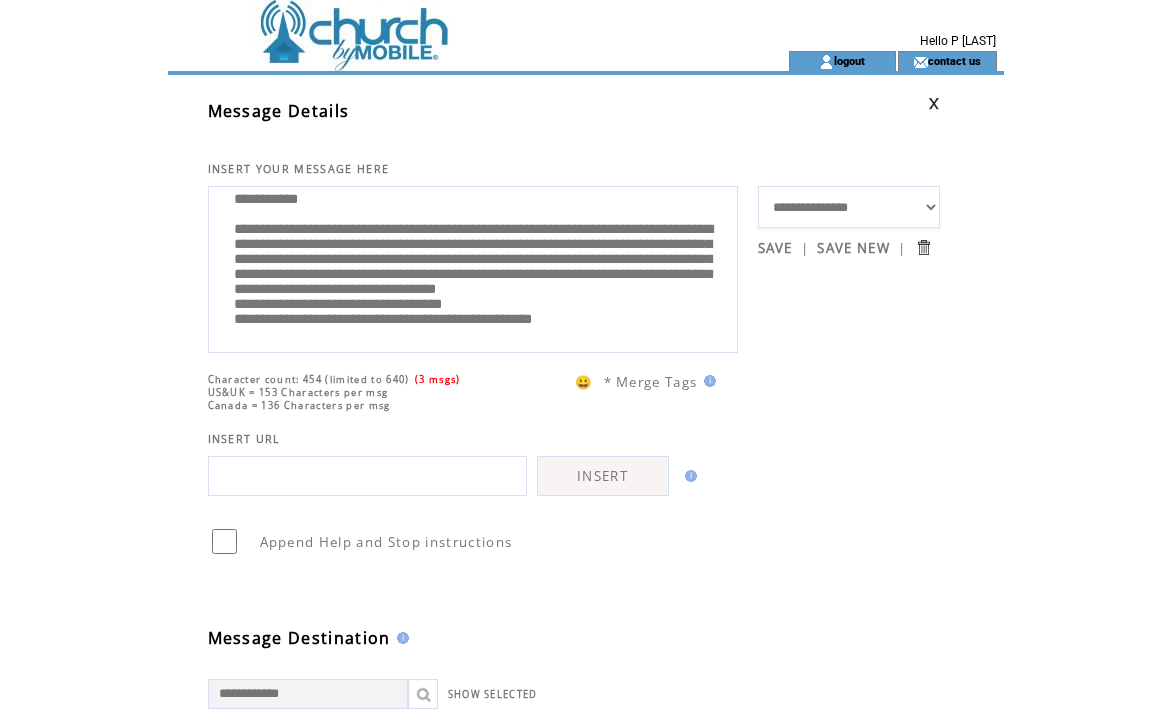 click on "**********" at bounding box center [473, 267] 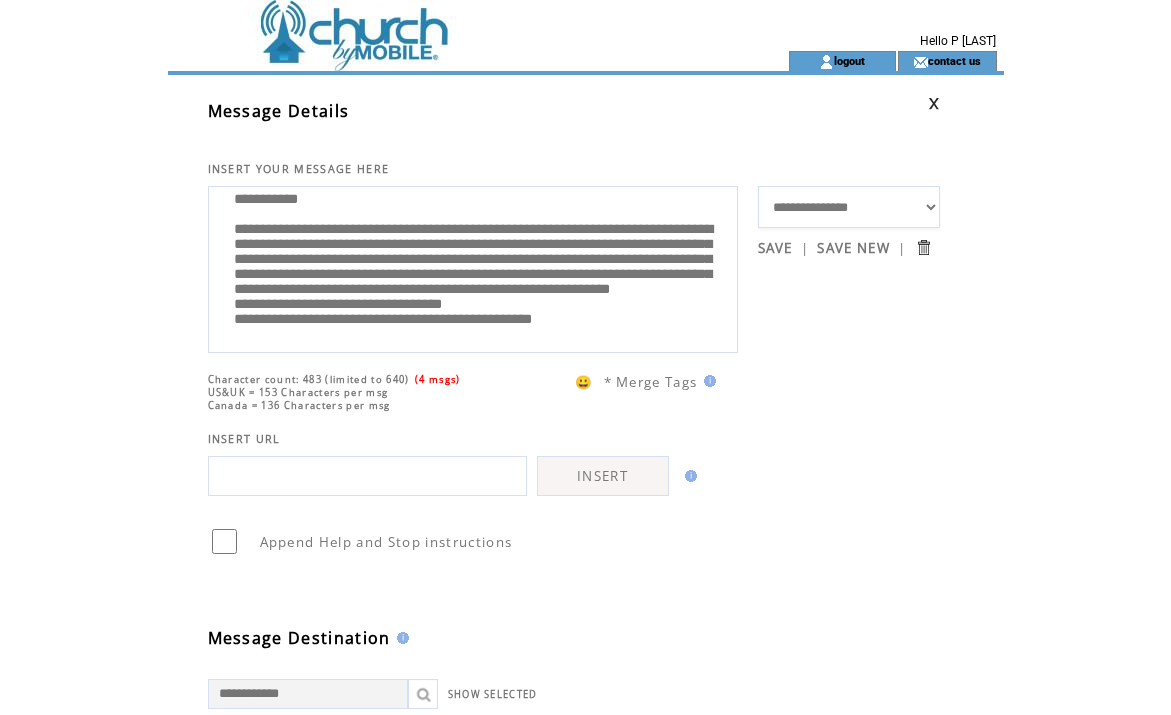 click on "**********" at bounding box center [473, 267] 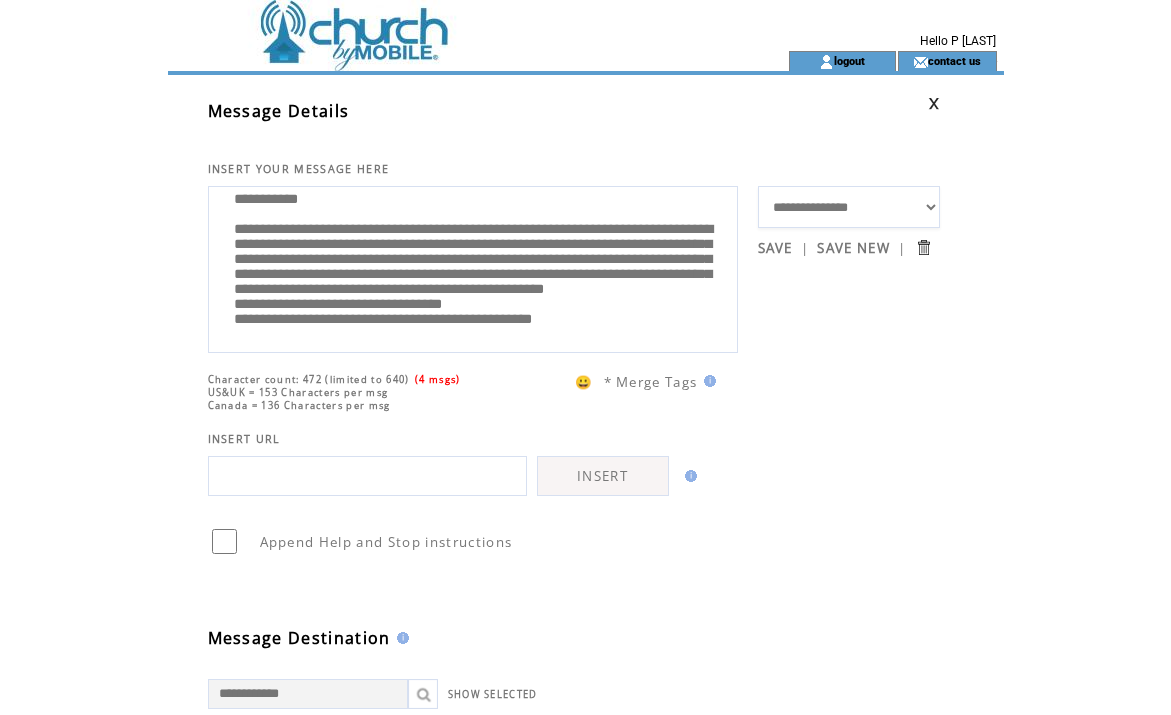 click on "**********" at bounding box center (473, 267) 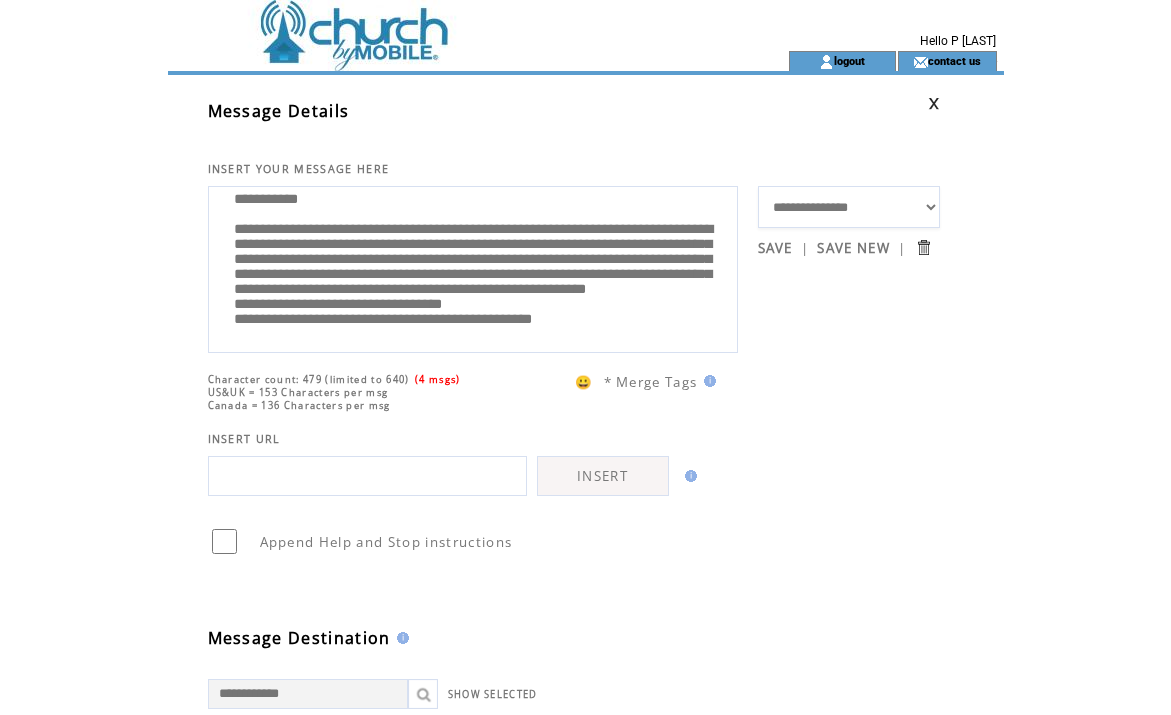 click on "**********" at bounding box center [473, 267] 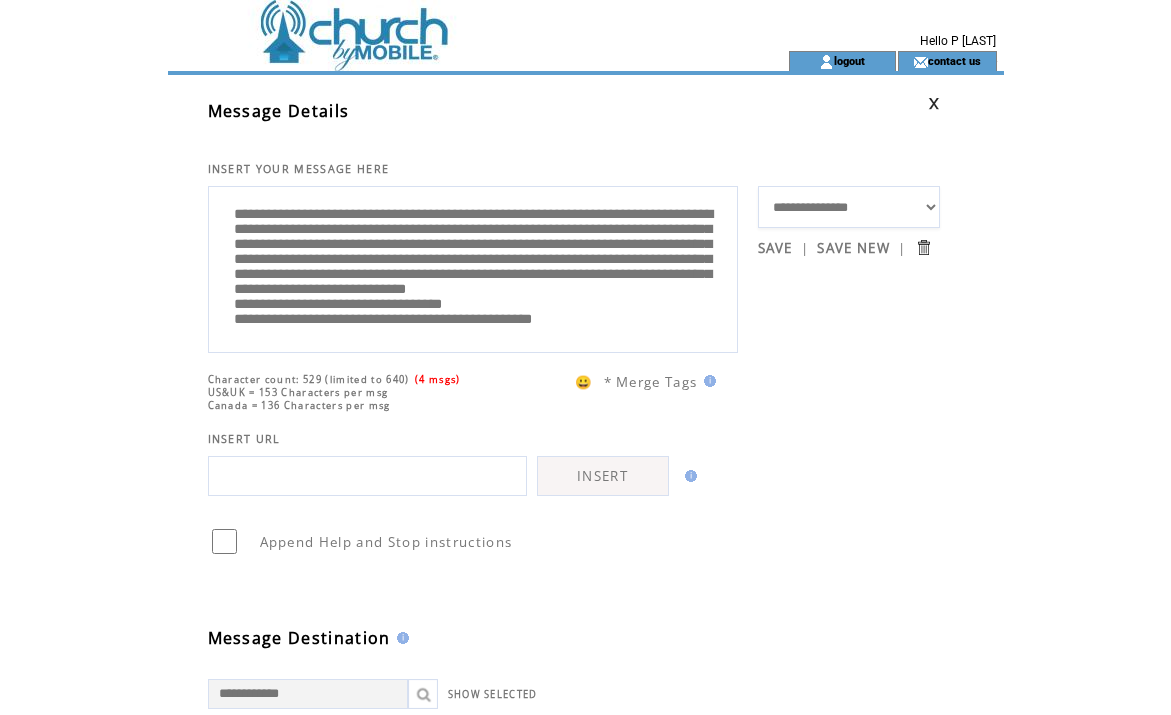 scroll, scrollTop: 120, scrollLeft: 0, axis: vertical 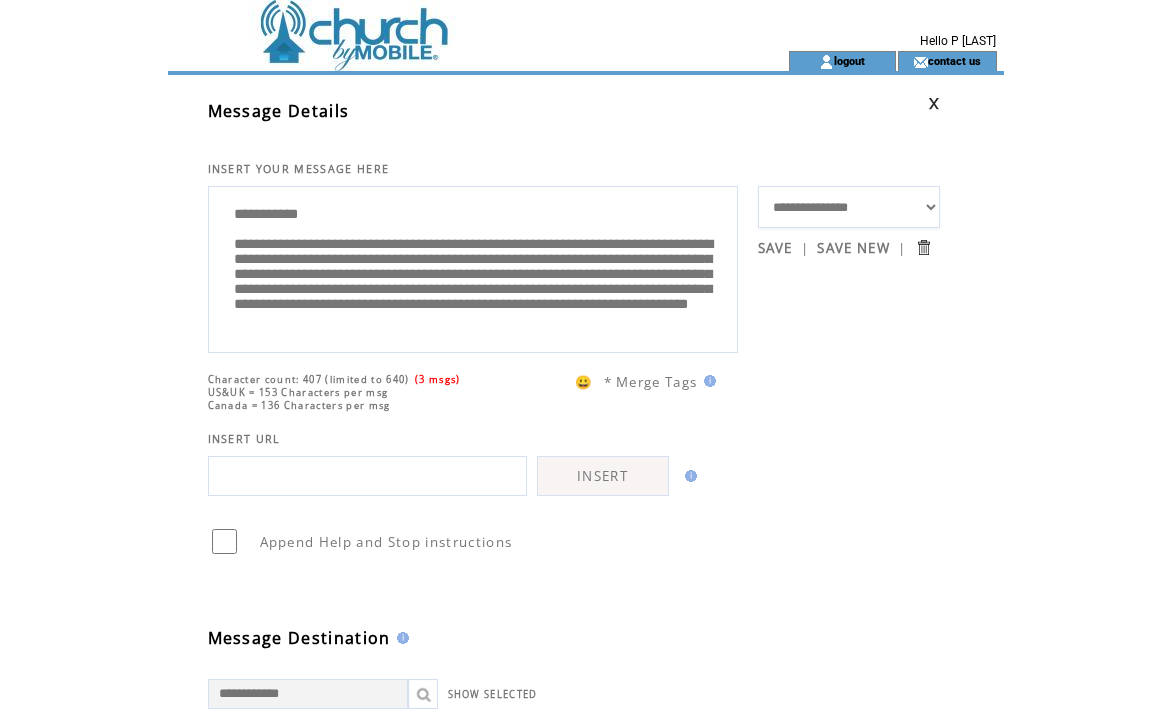 click on "**********" at bounding box center (473, 267) 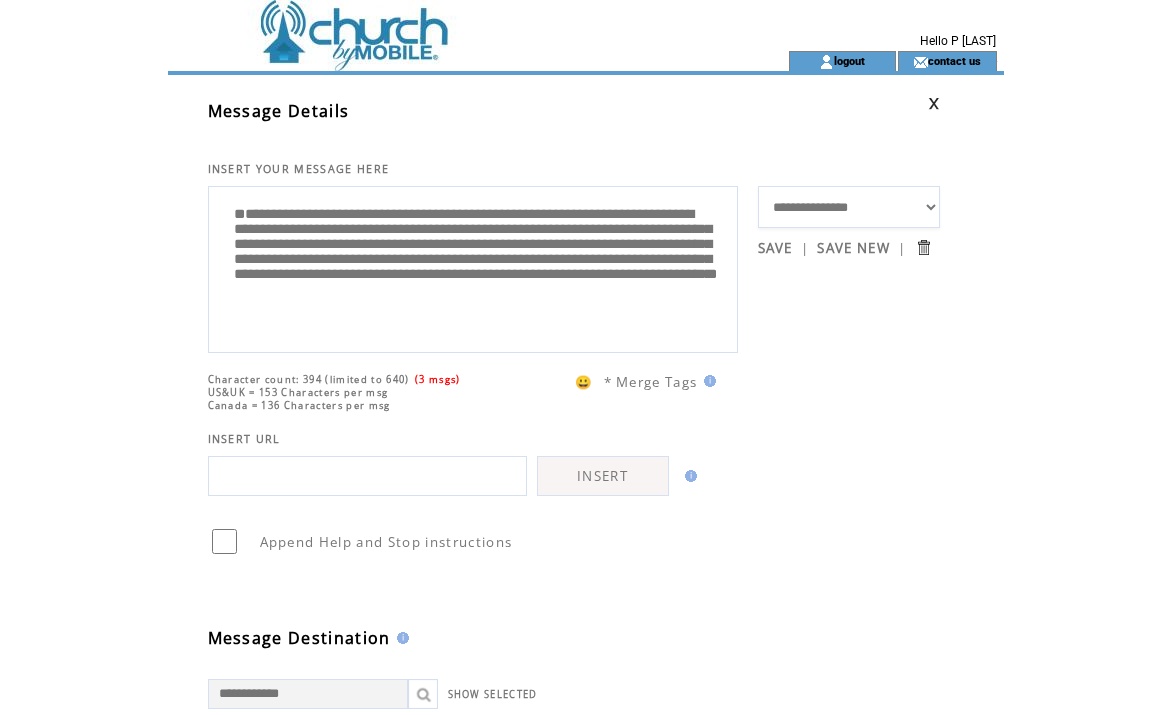 click on "**********" at bounding box center [473, 267] 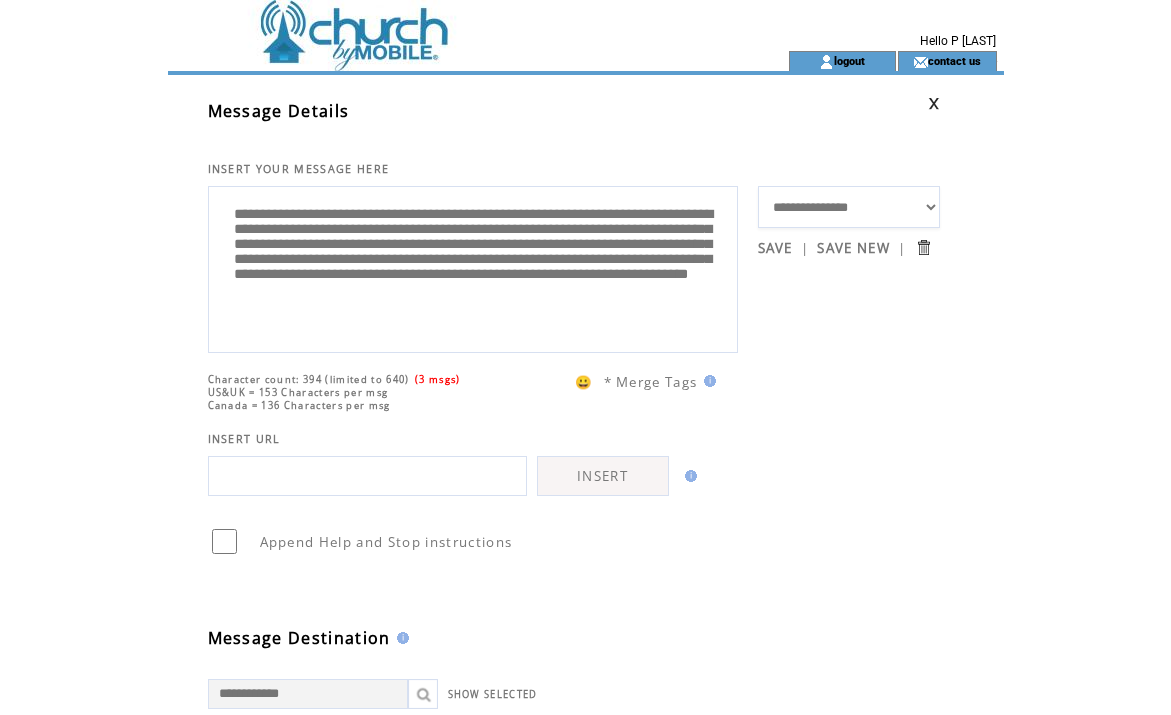 scroll, scrollTop: 0, scrollLeft: 0, axis: both 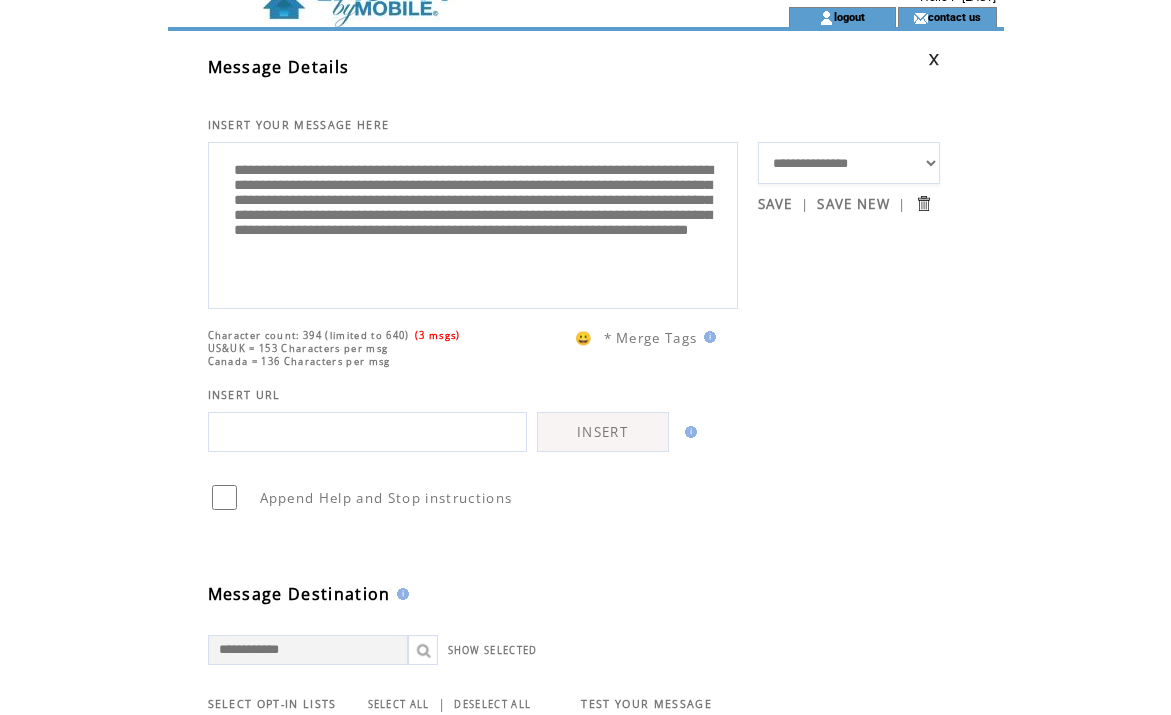 click on "**********" at bounding box center [473, 223] 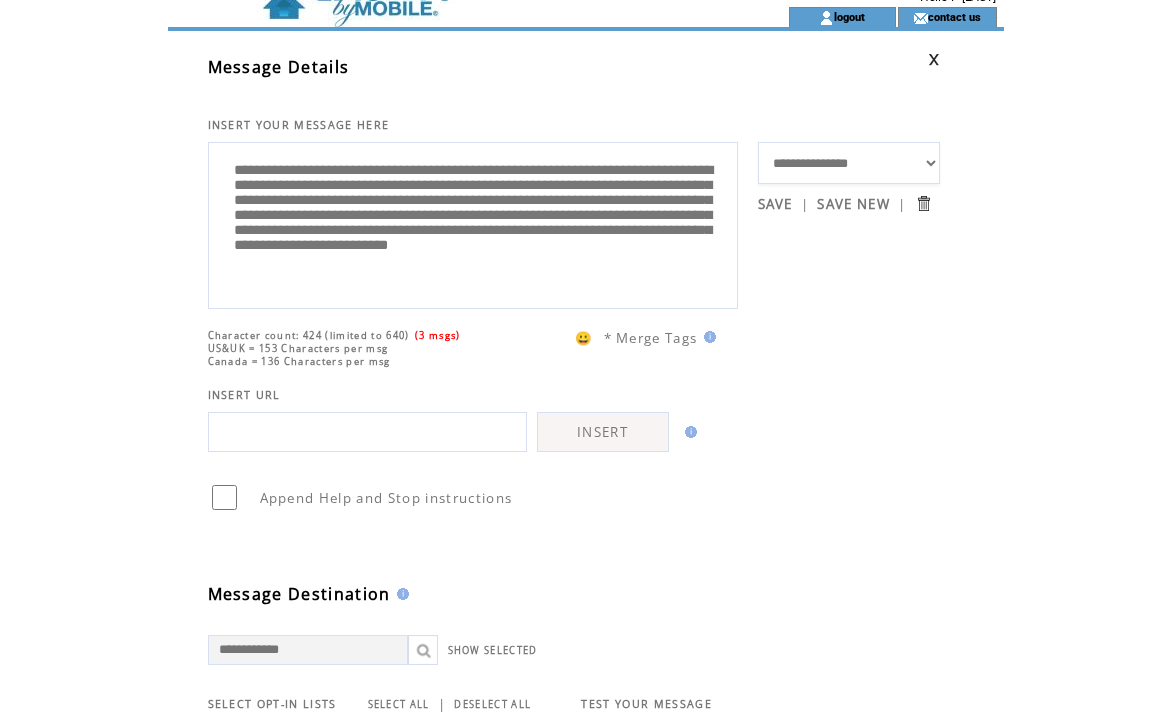 scroll, scrollTop: 40, scrollLeft: 0, axis: vertical 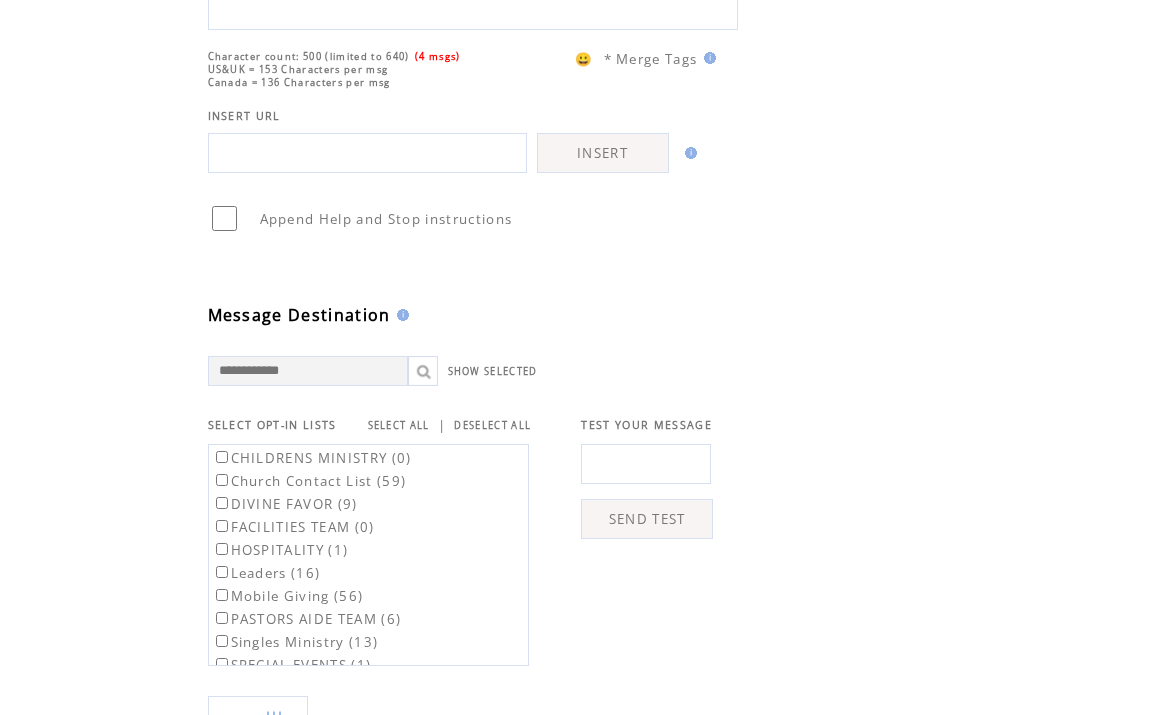 type on "**********" 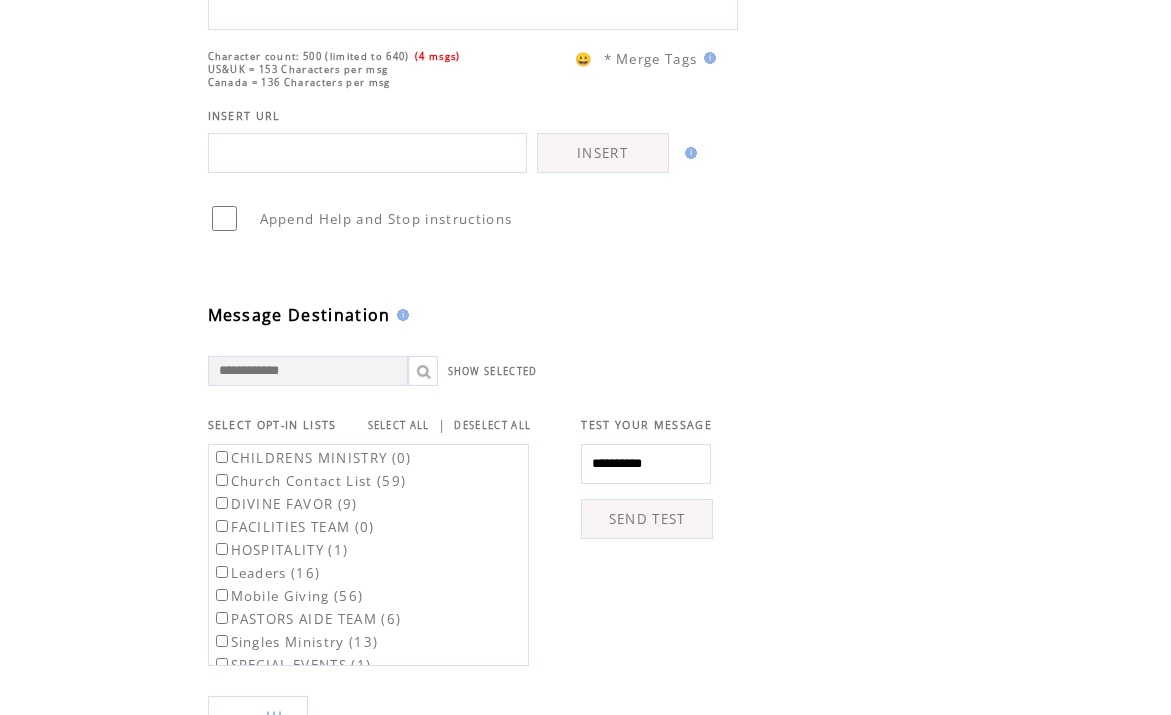 type on "**********" 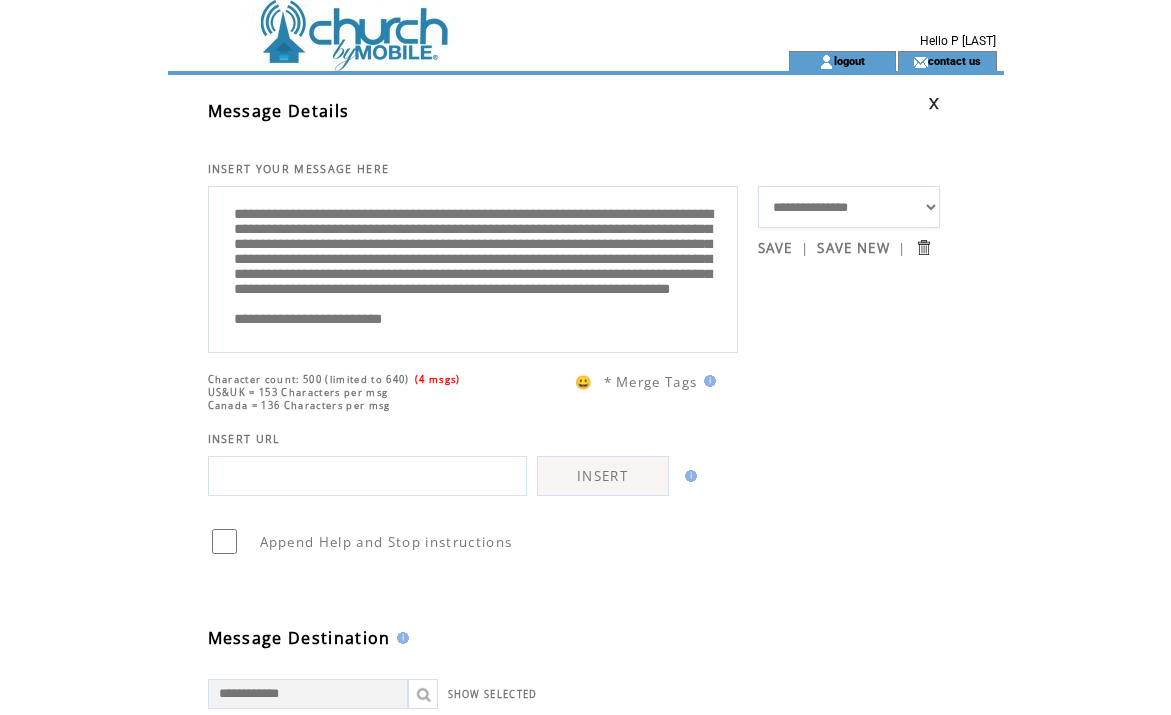 scroll, scrollTop: 0, scrollLeft: 0, axis: both 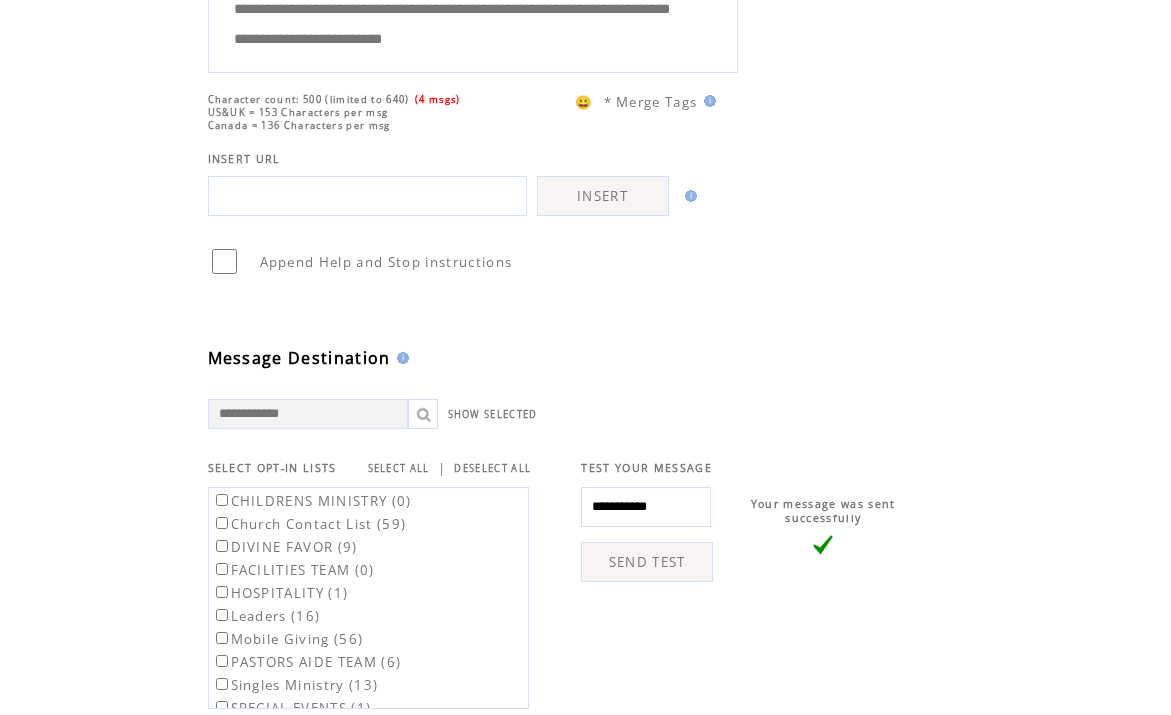 type on "**********" 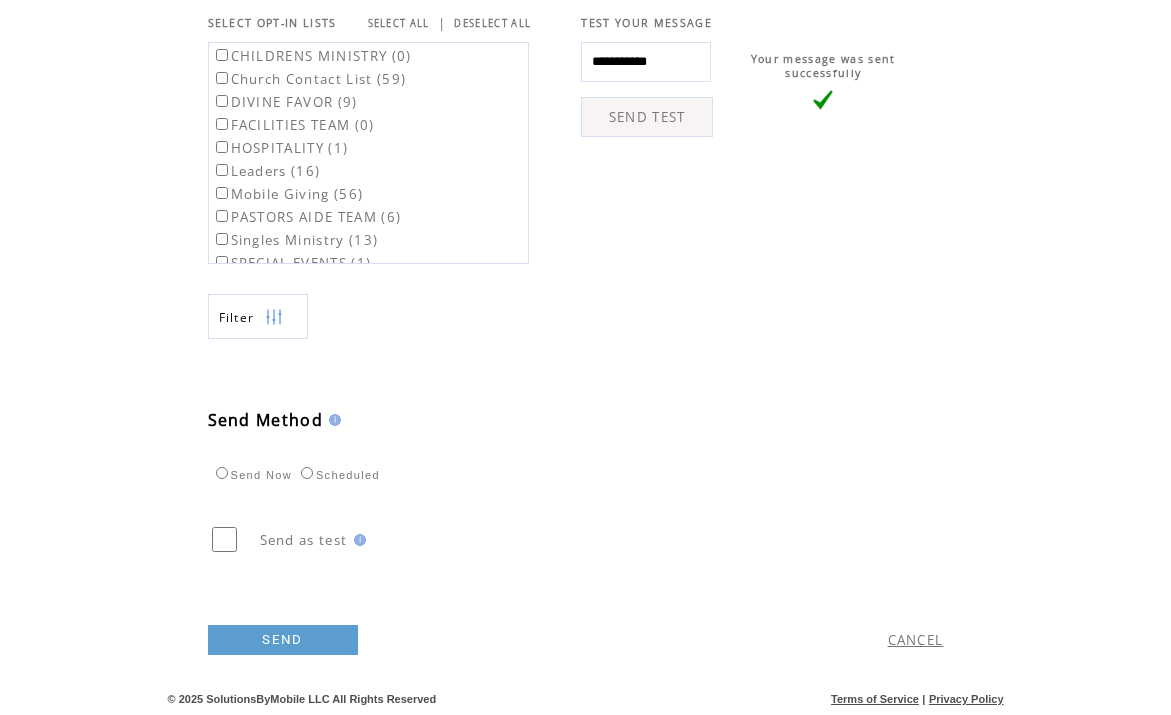 scroll, scrollTop: 736, scrollLeft: 0, axis: vertical 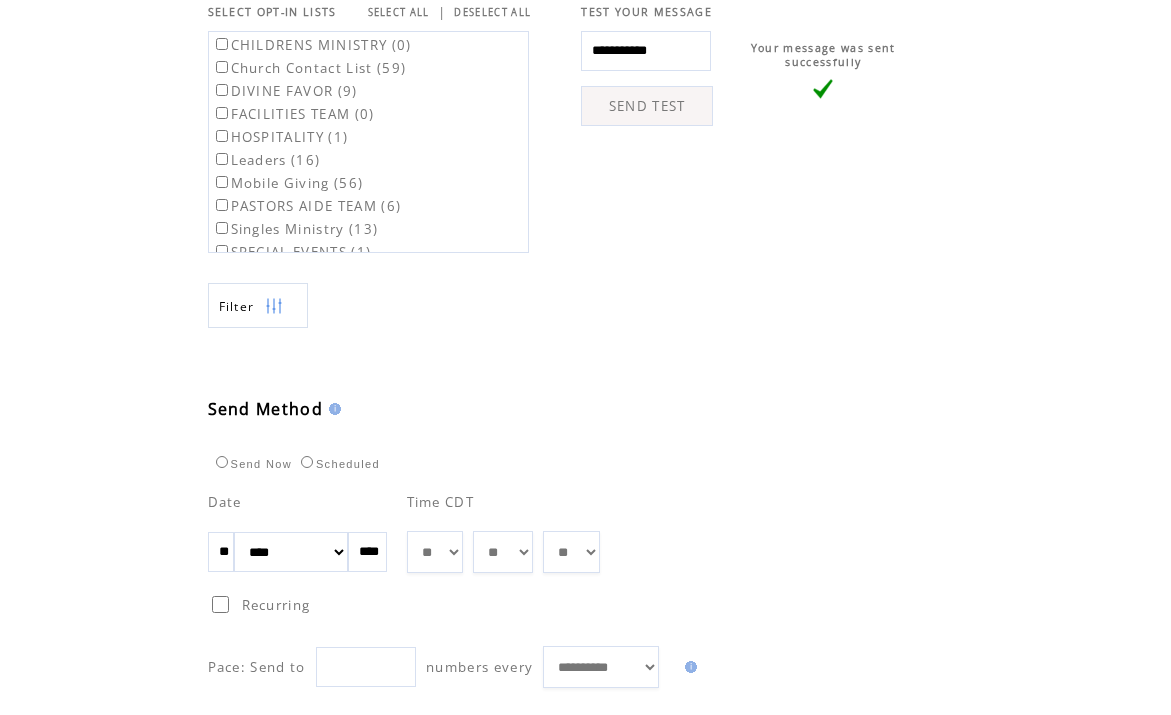 click on "**" at bounding box center [221, 552] 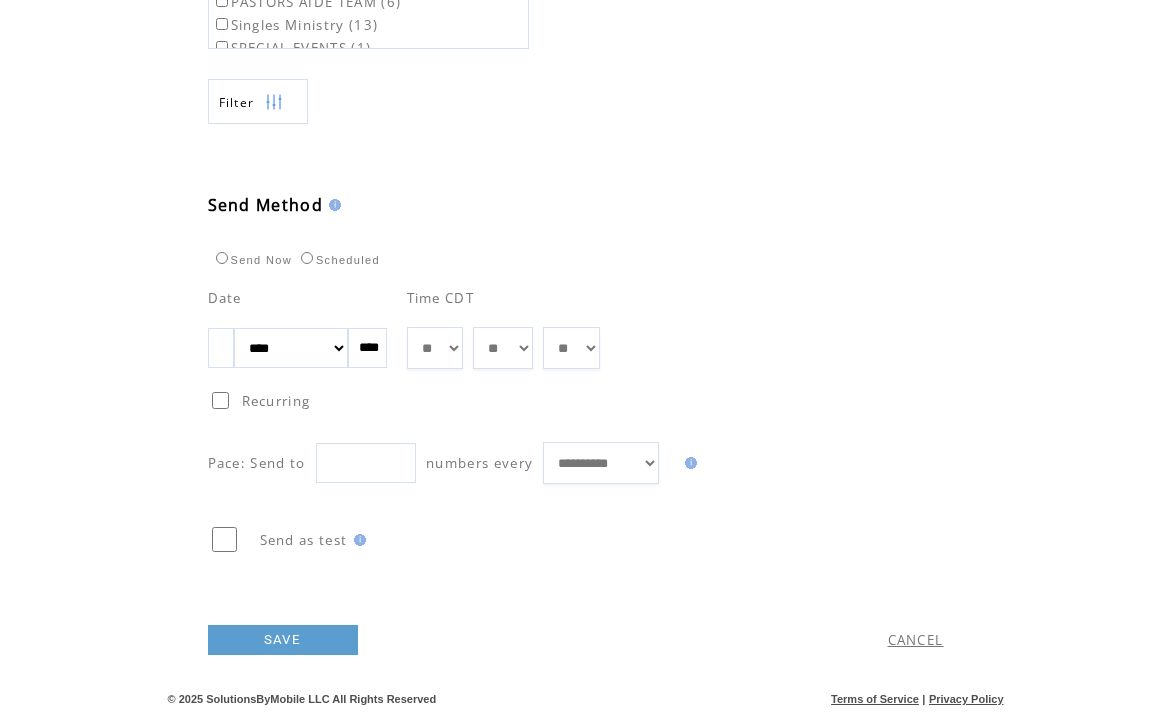 scroll, scrollTop: 951, scrollLeft: 0, axis: vertical 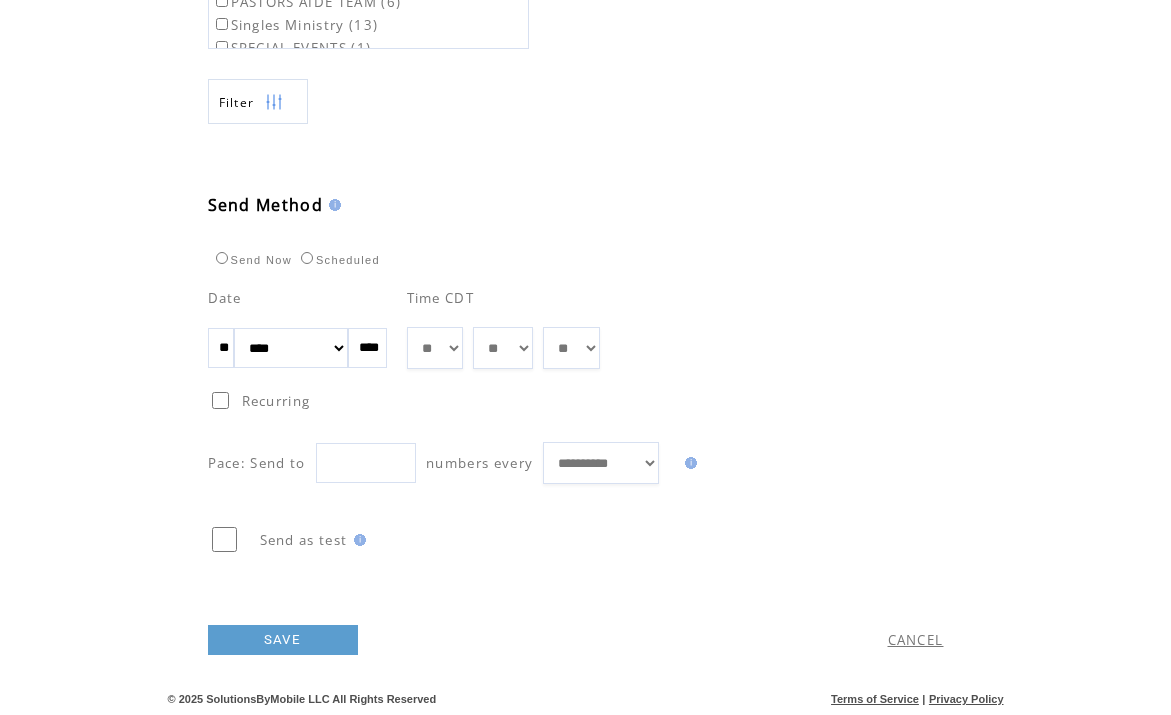 select on "**" 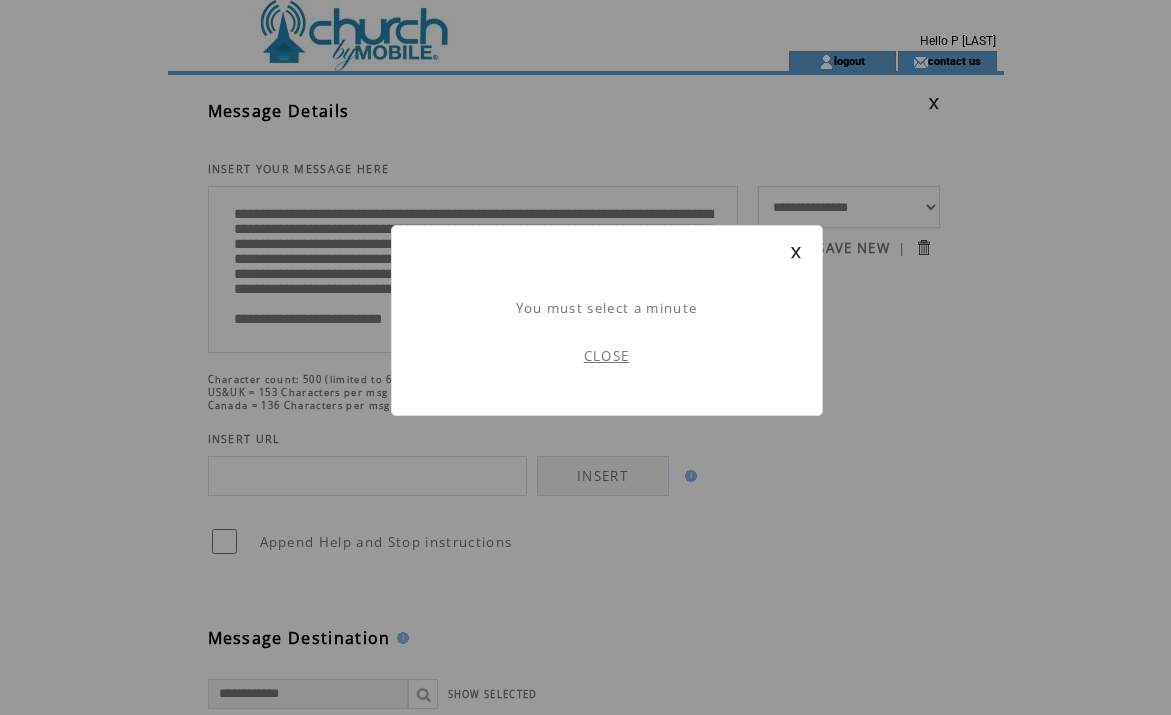 scroll, scrollTop: 1, scrollLeft: 0, axis: vertical 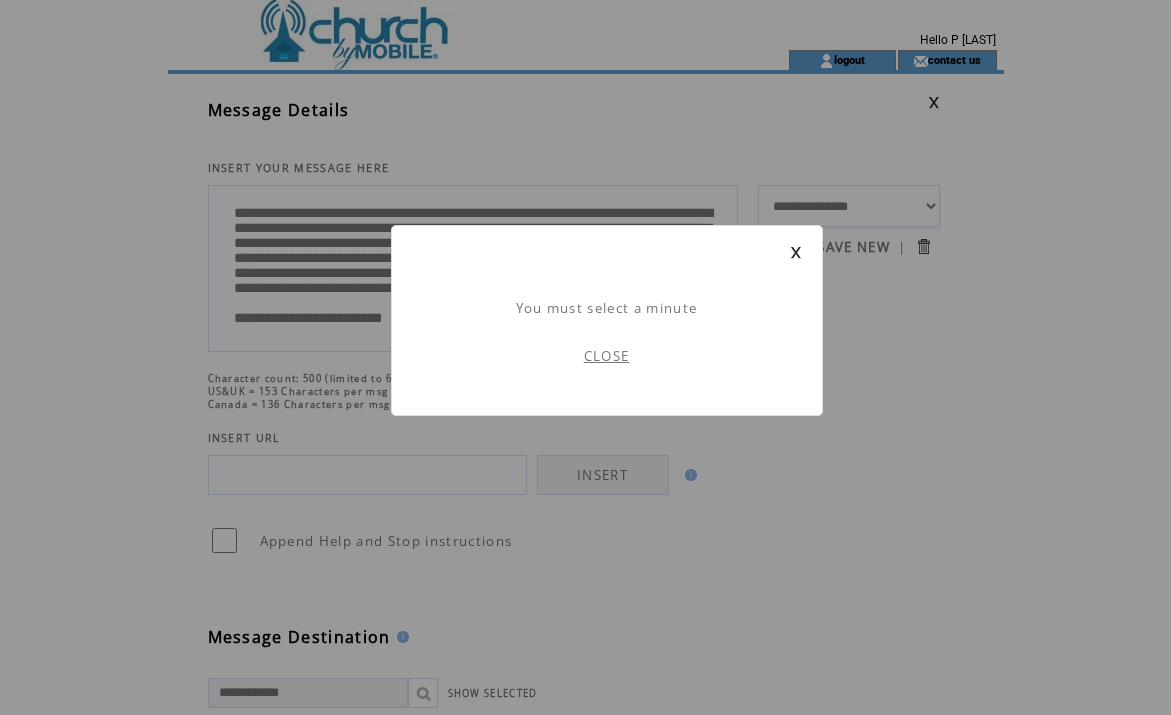 click on "CLOSE" at bounding box center [607, 356] 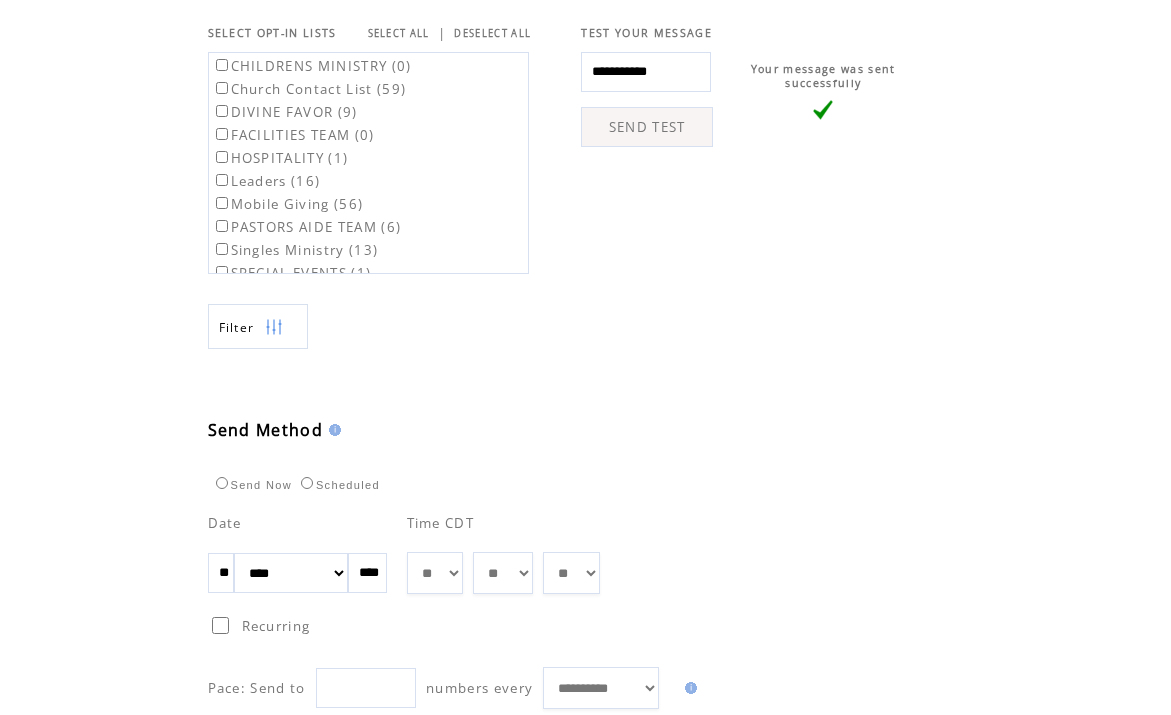 scroll, scrollTop: 733, scrollLeft: 0, axis: vertical 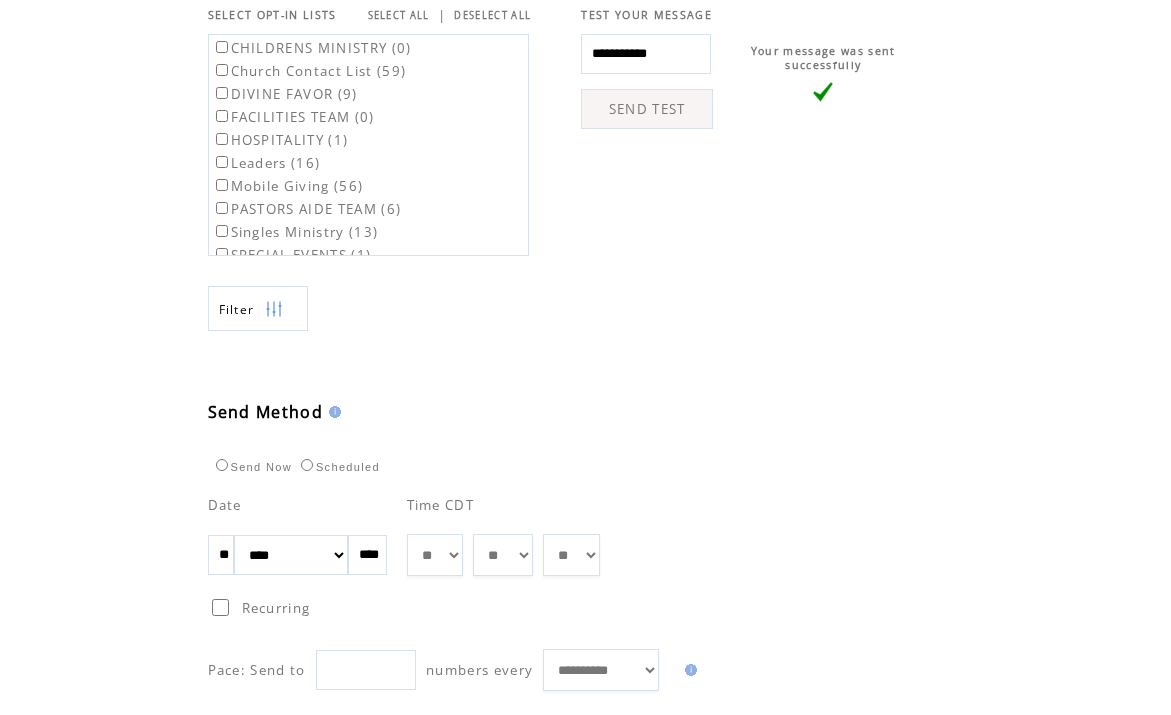 select on "*" 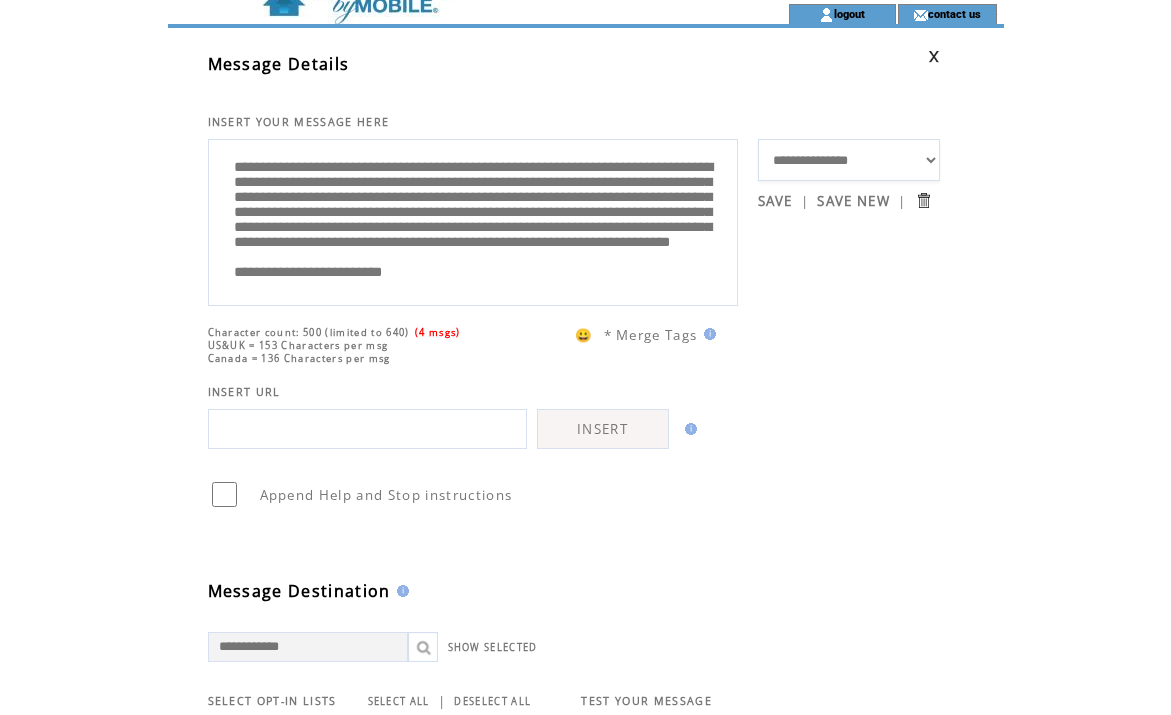 scroll, scrollTop: 28, scrollLeft: 0, axis: vertical 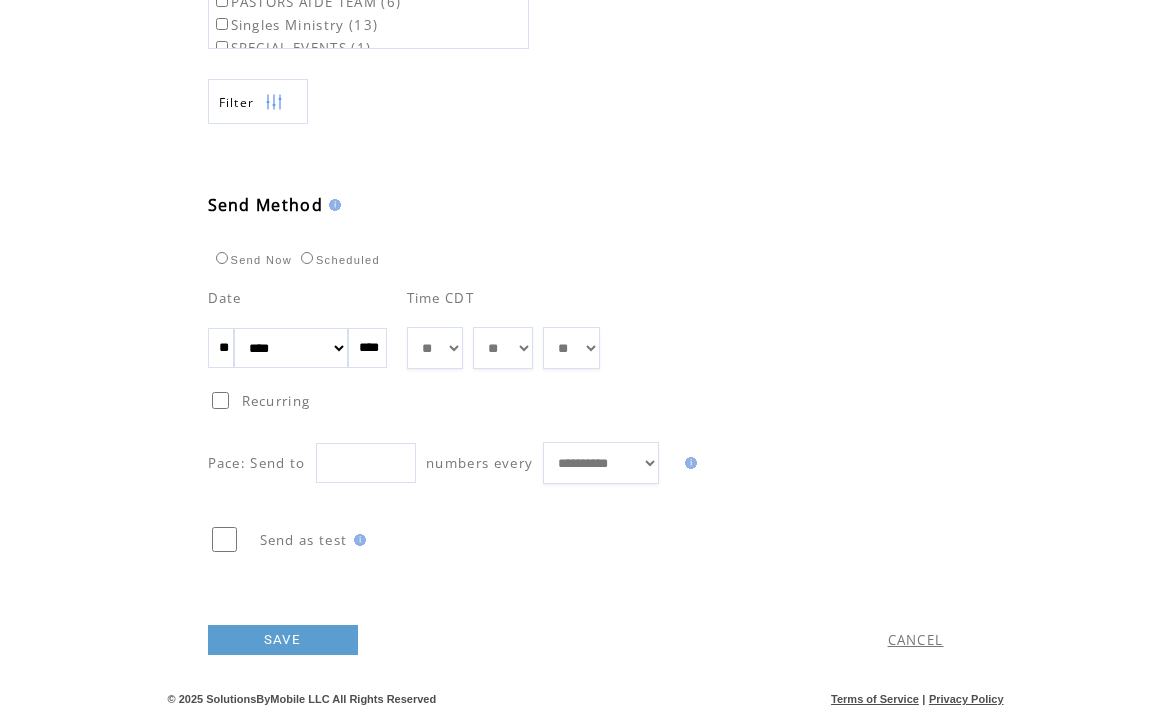 click on "SAVE" at bounding box center [283, 640] 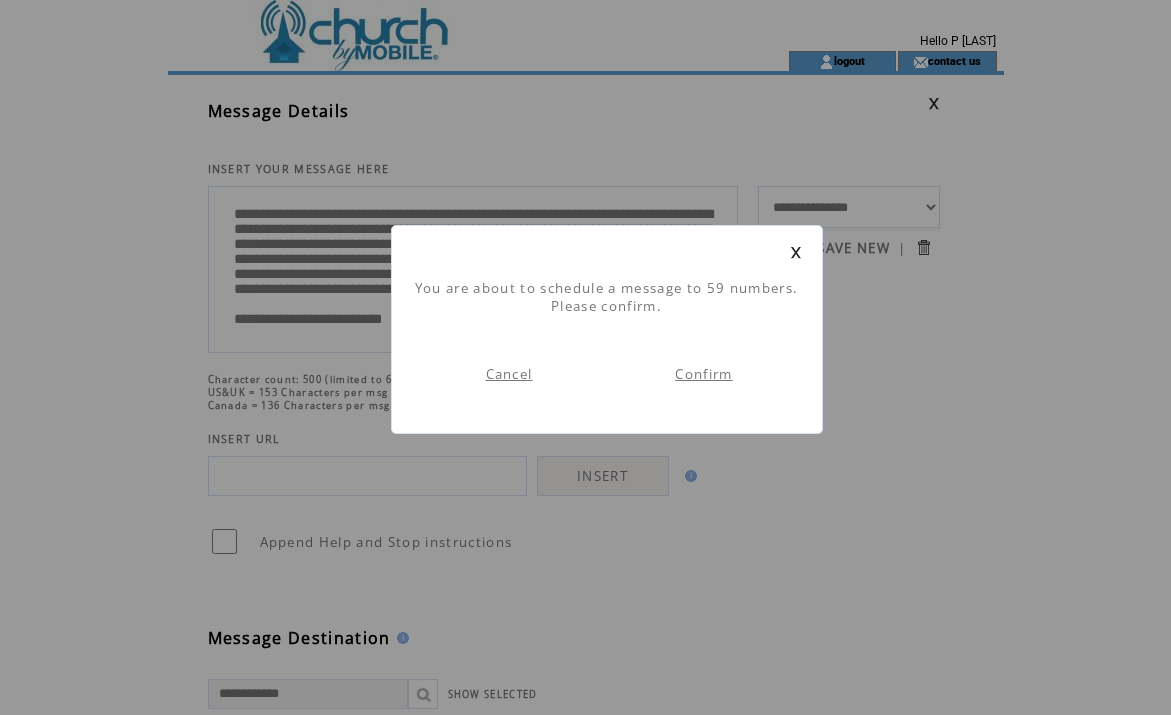 scroll, scrollTop: 1, scrollLeft: 0, axis: vertical 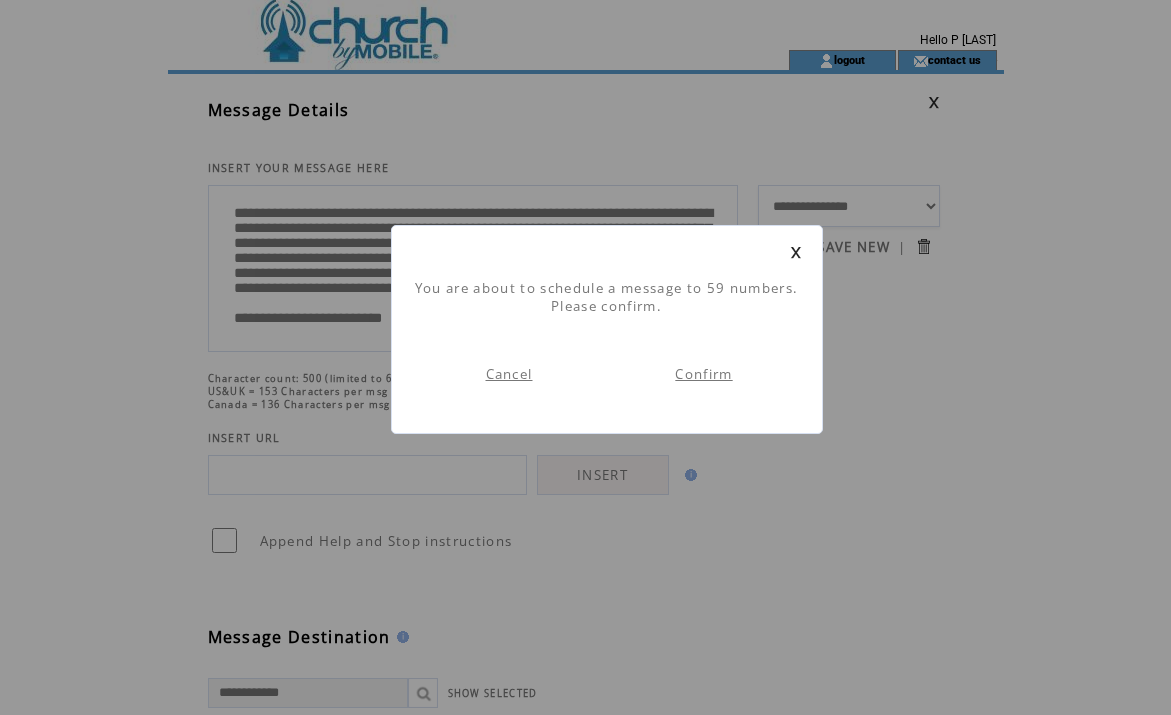 click on "Confirm" at bounding box center [703, 374] 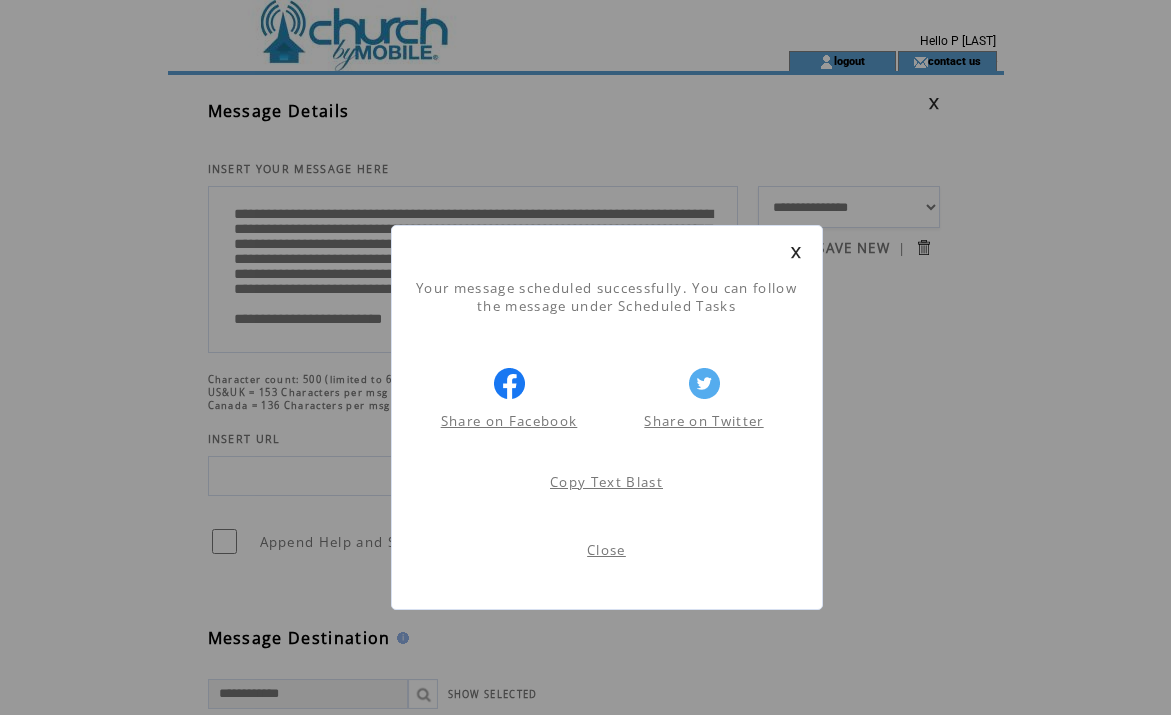 scroll, scrollTop: 1, scrollLeft: 0, axis: vertical 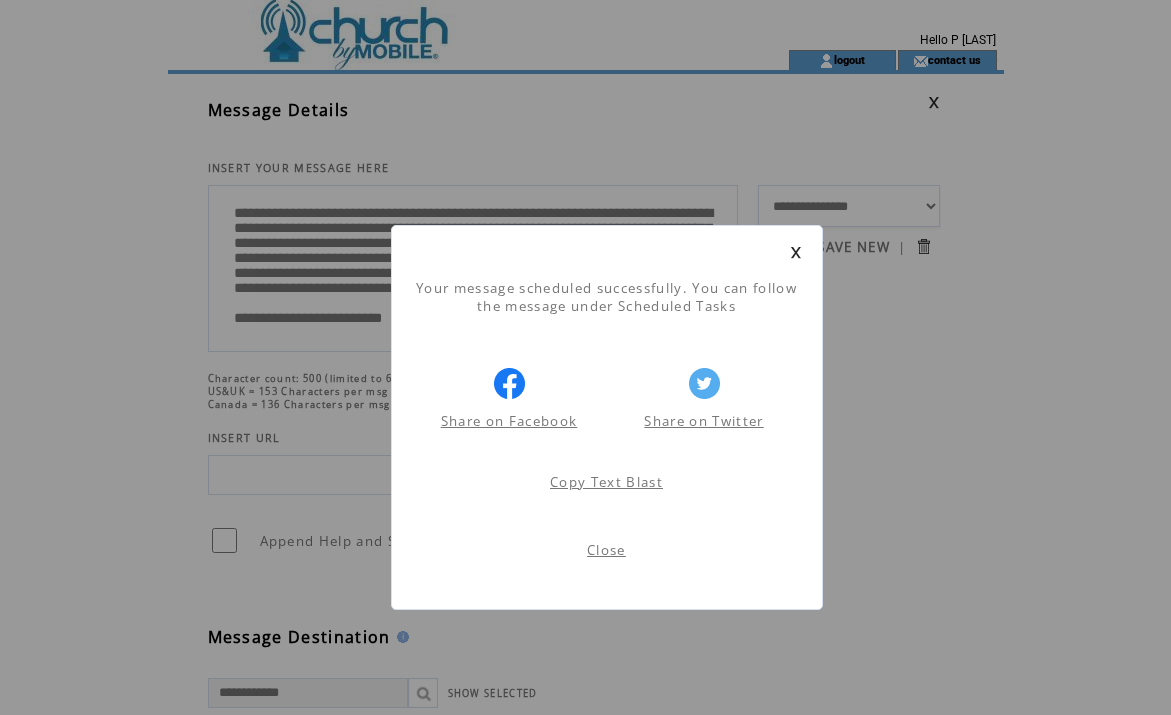 click on "Close" at bounding box center [606, 550] 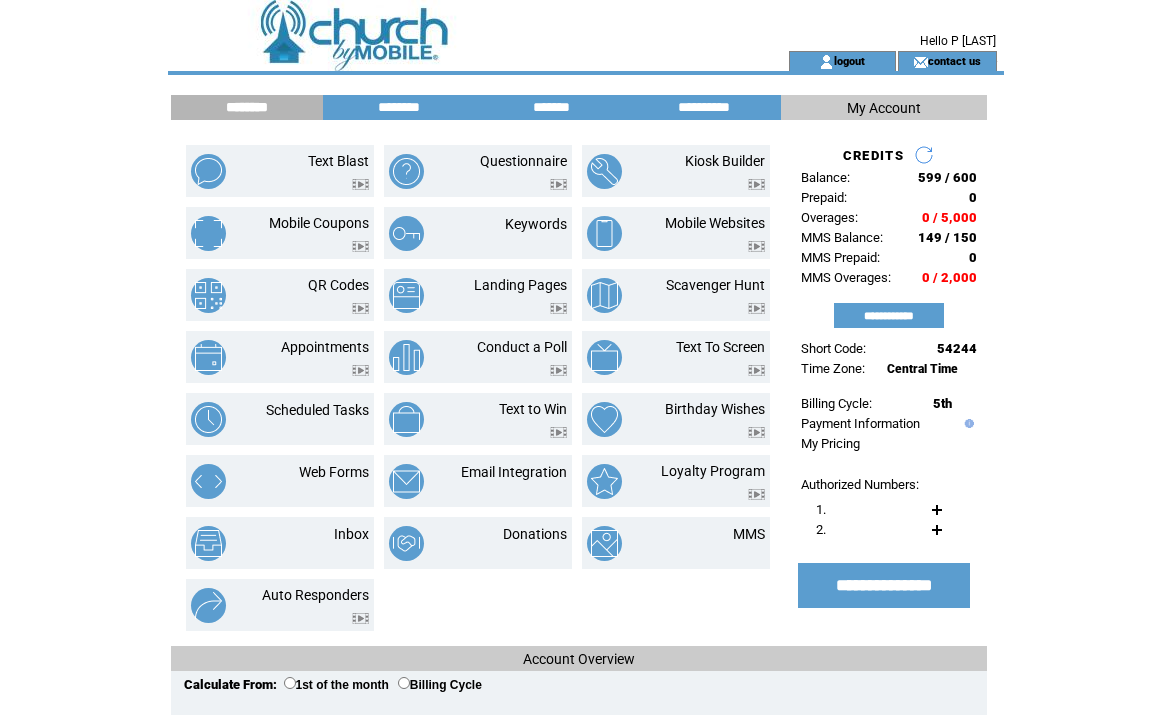 scroll, scrollTop: 0, scrollLeft: 0, axis: both 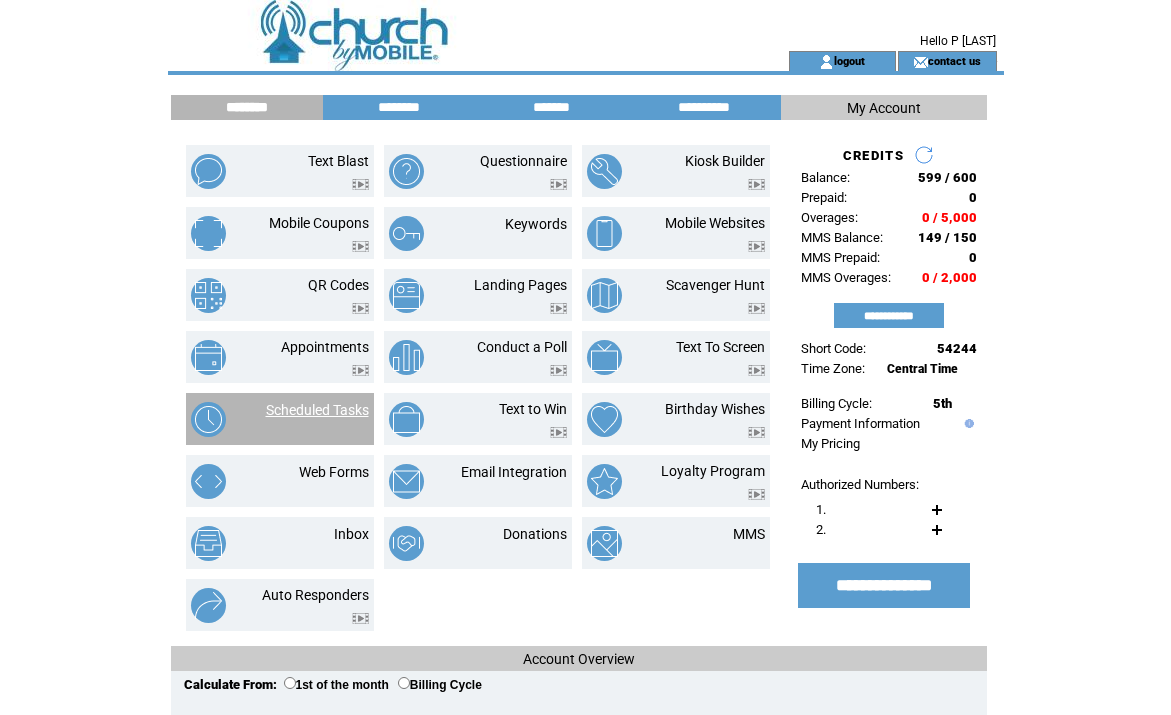 click on "Scheduled Tasks" at bounding box center [317, 410] 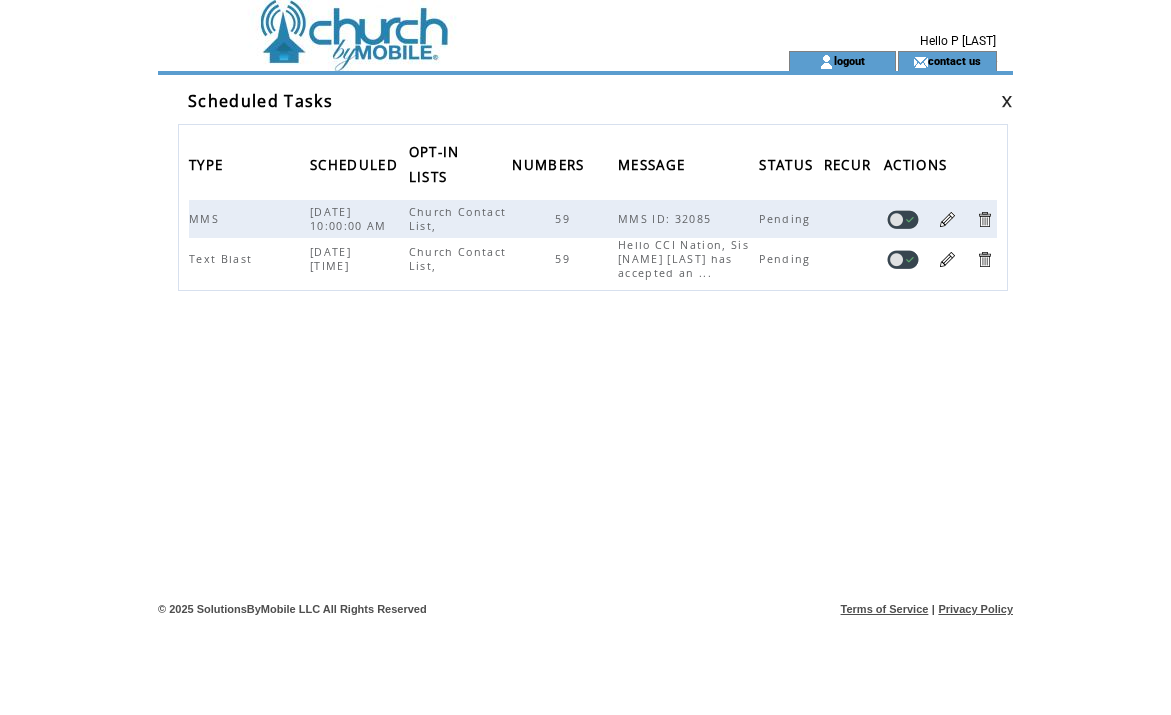 scroll, scrollTop: 0, scrollLeft: 0, axis: both 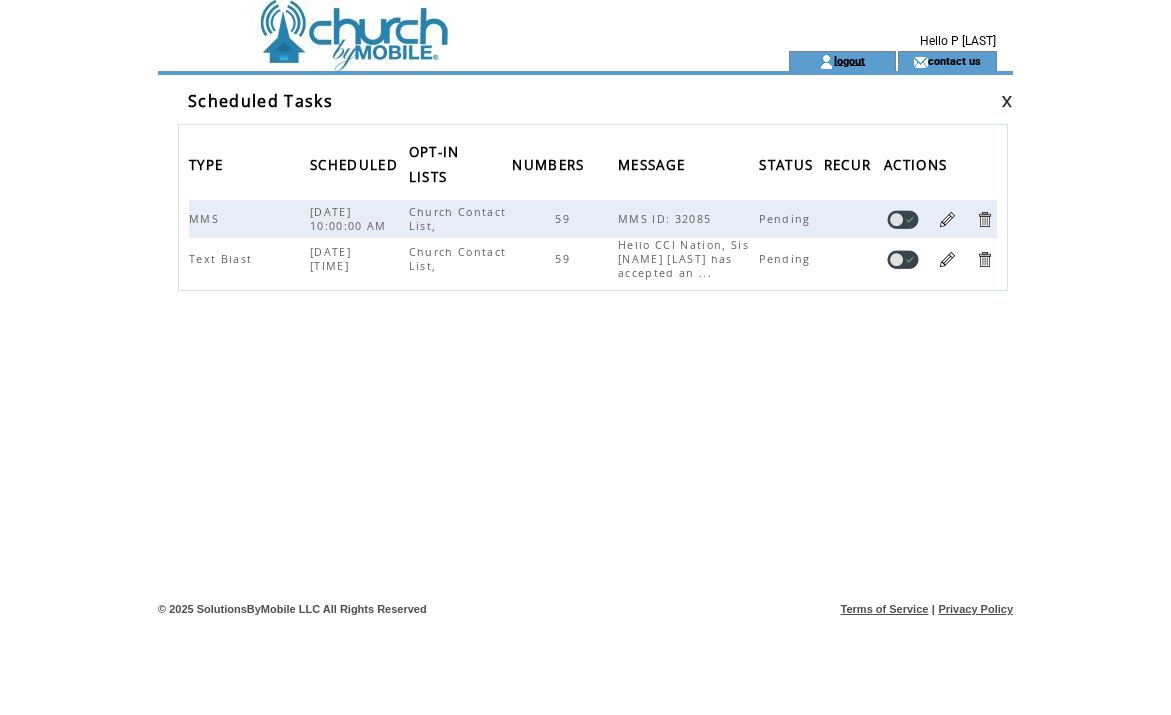 click on "logout" at bounding box center [849, 60] 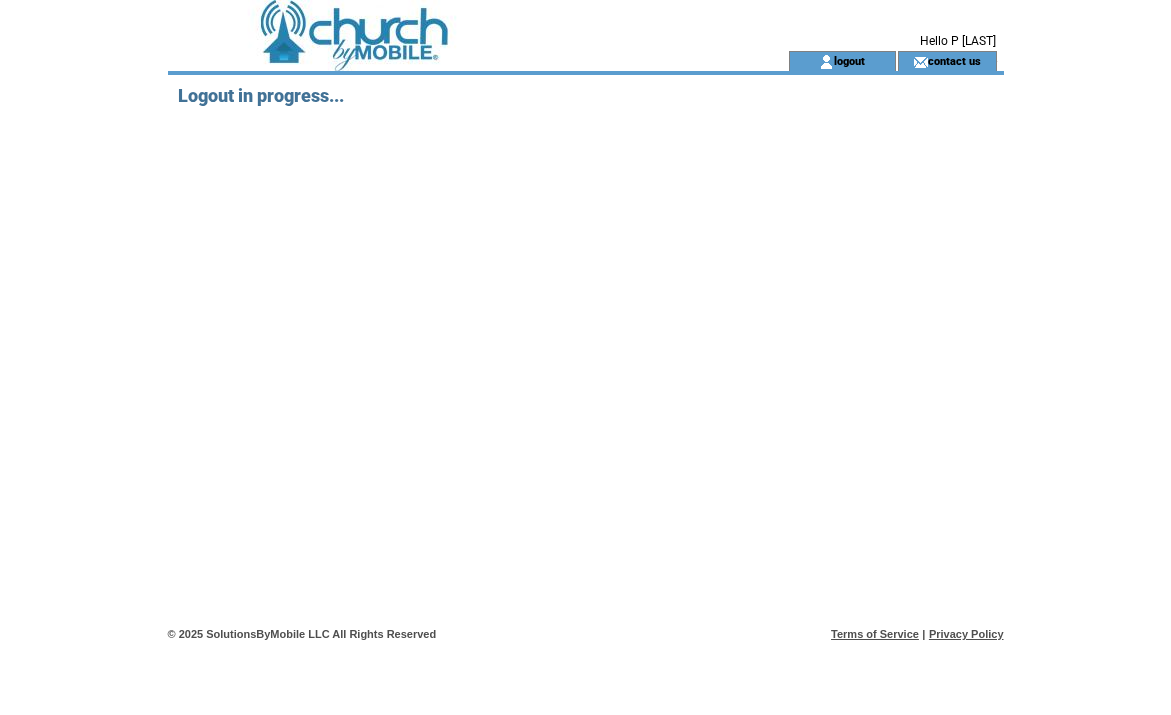 scroll, scrollTop: 0, scrollLeft: 0, axis: both 